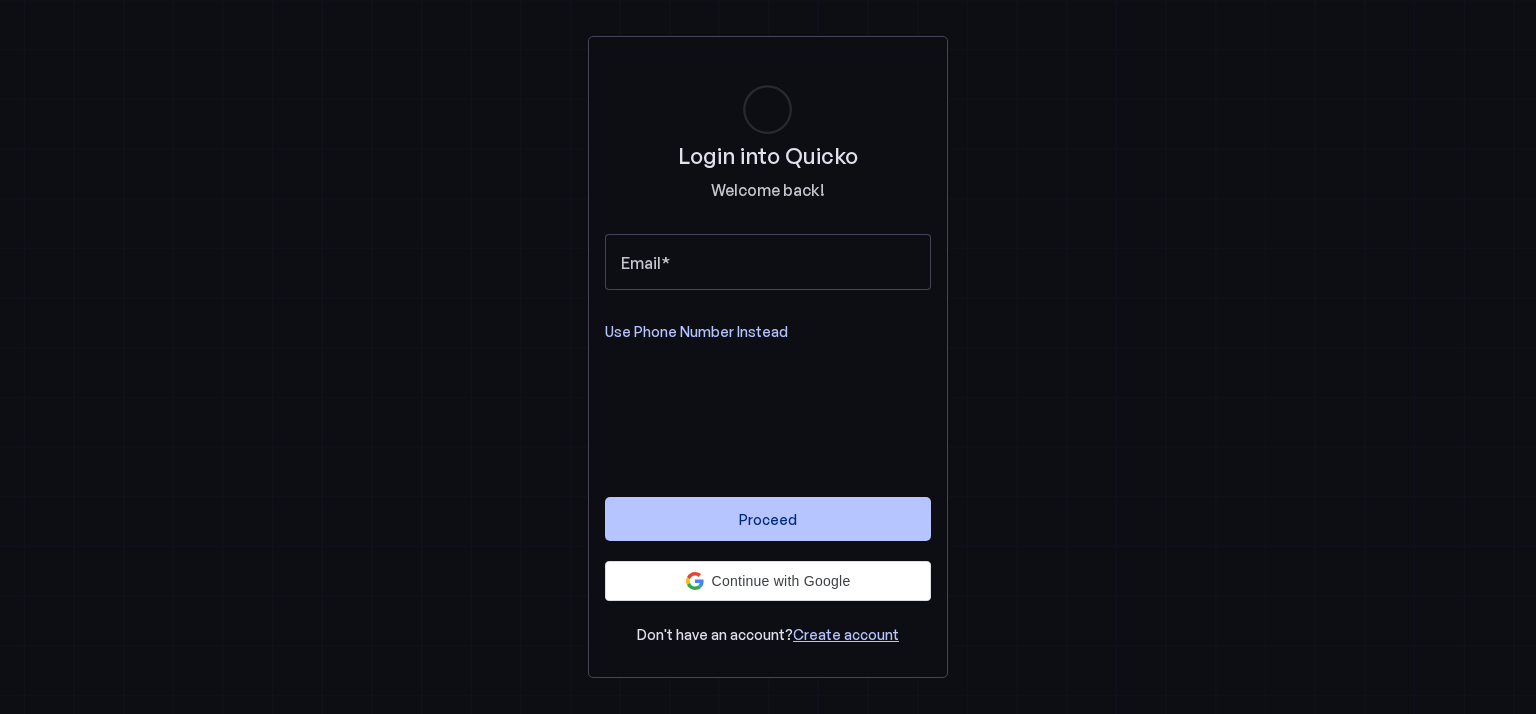 scroll, scrollTop: 0, scrollLeft: 0, axis: both 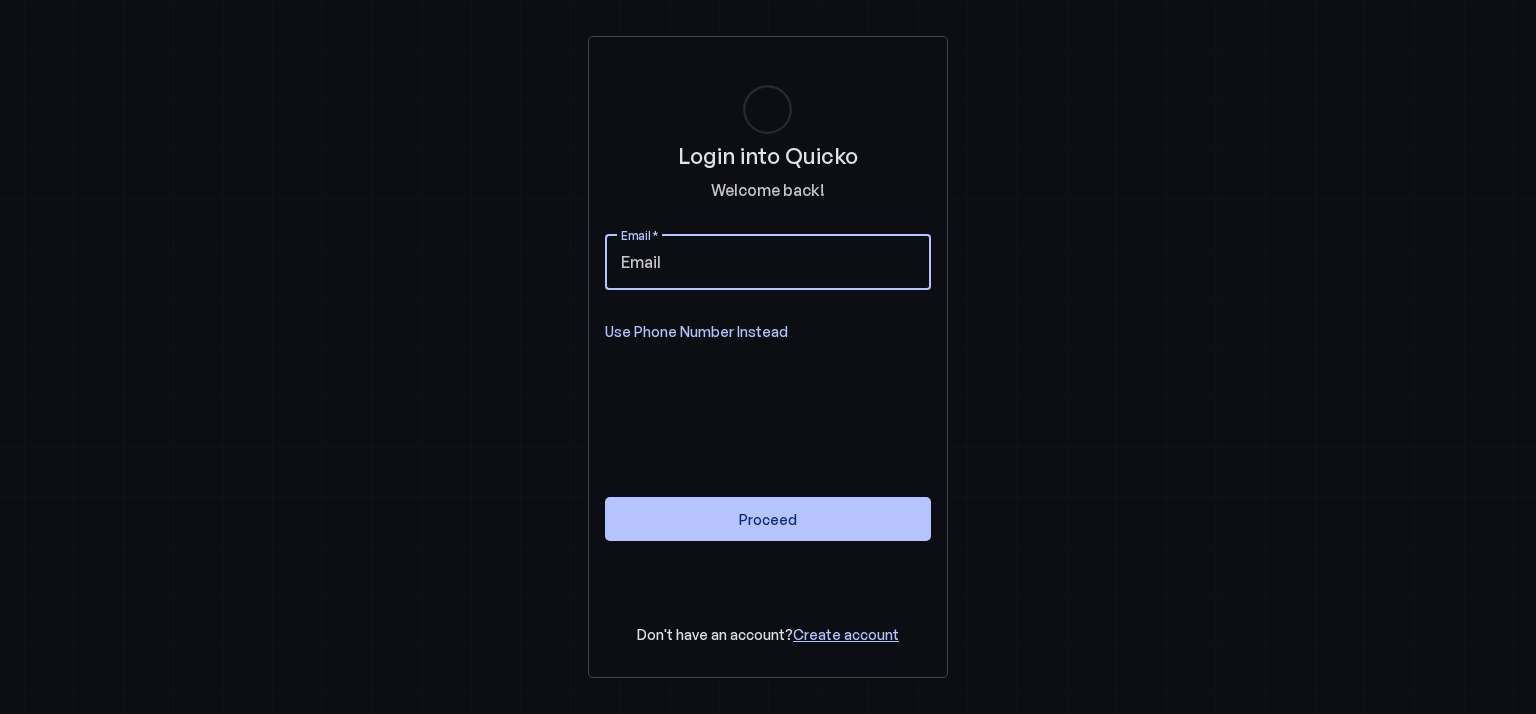 click on "Email" at bounding box center [768, 262] 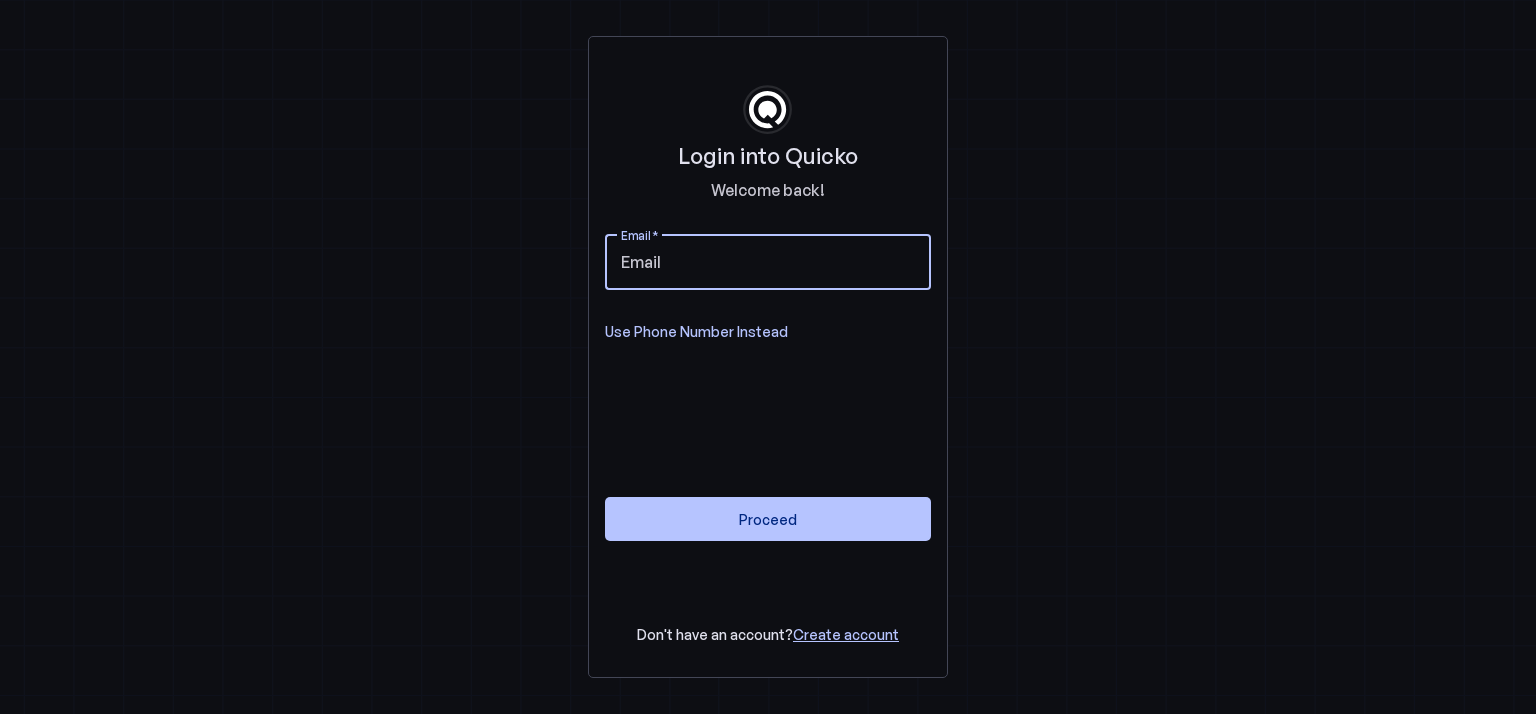 click on "Email" at bounding box center (768, 262) 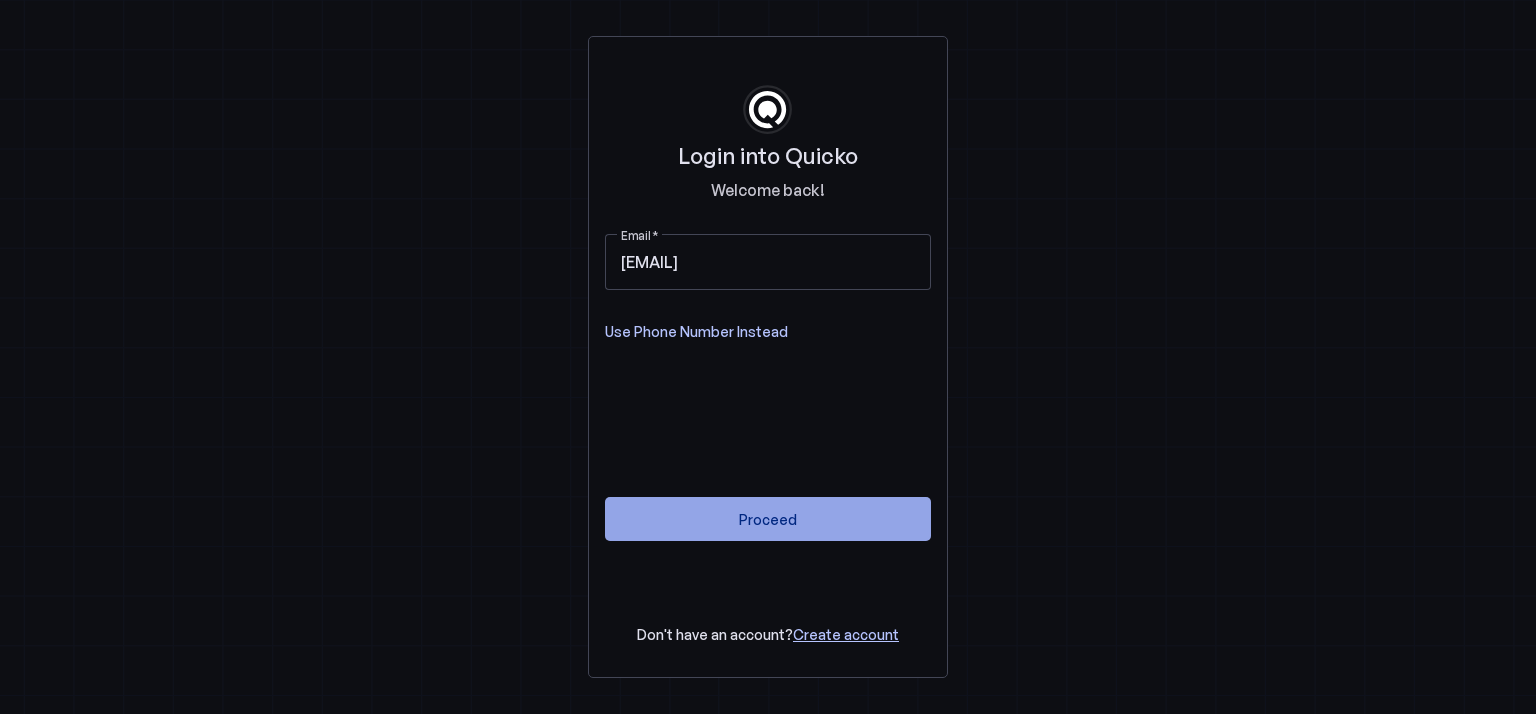click on "Proceed" at bounding box center [768, 519] 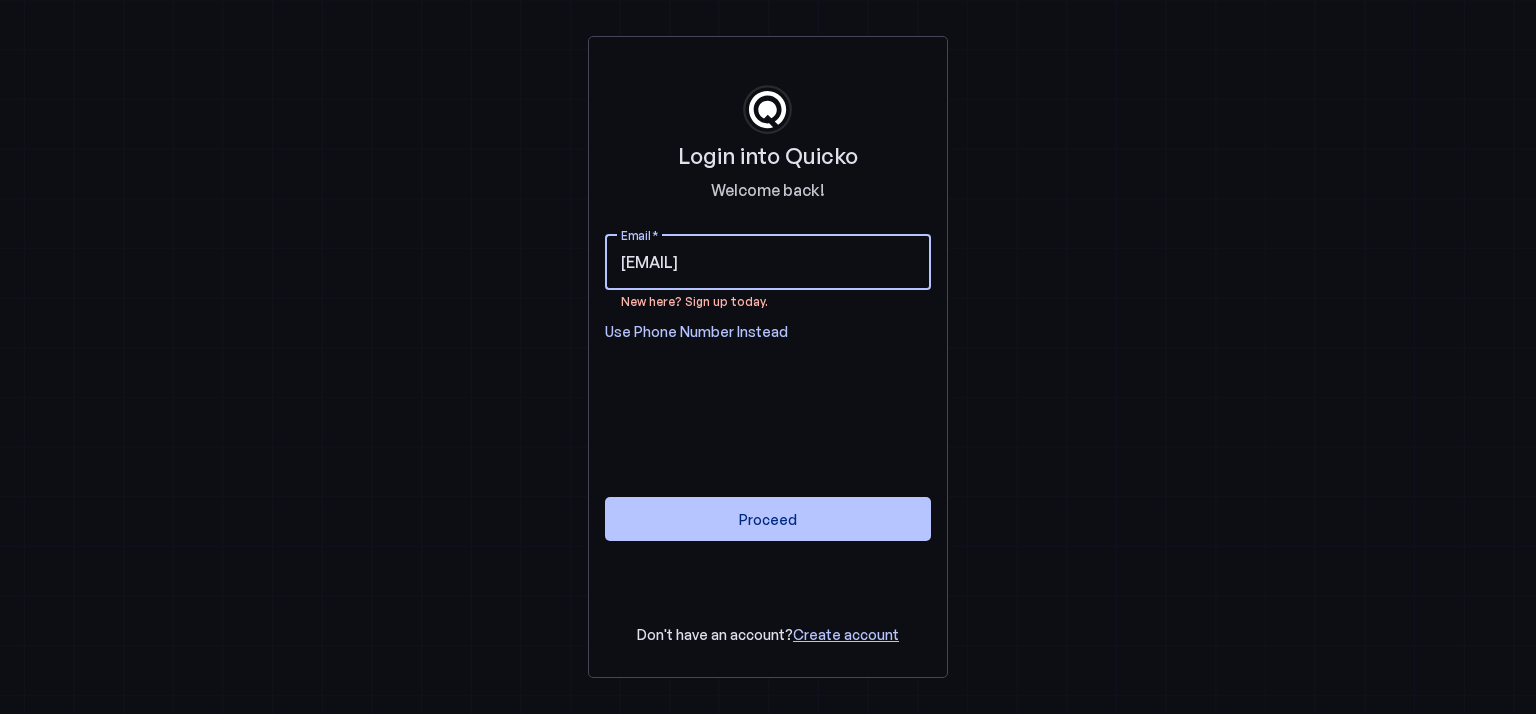 click on "[EMAIL]" at bounding box center [768, 262] 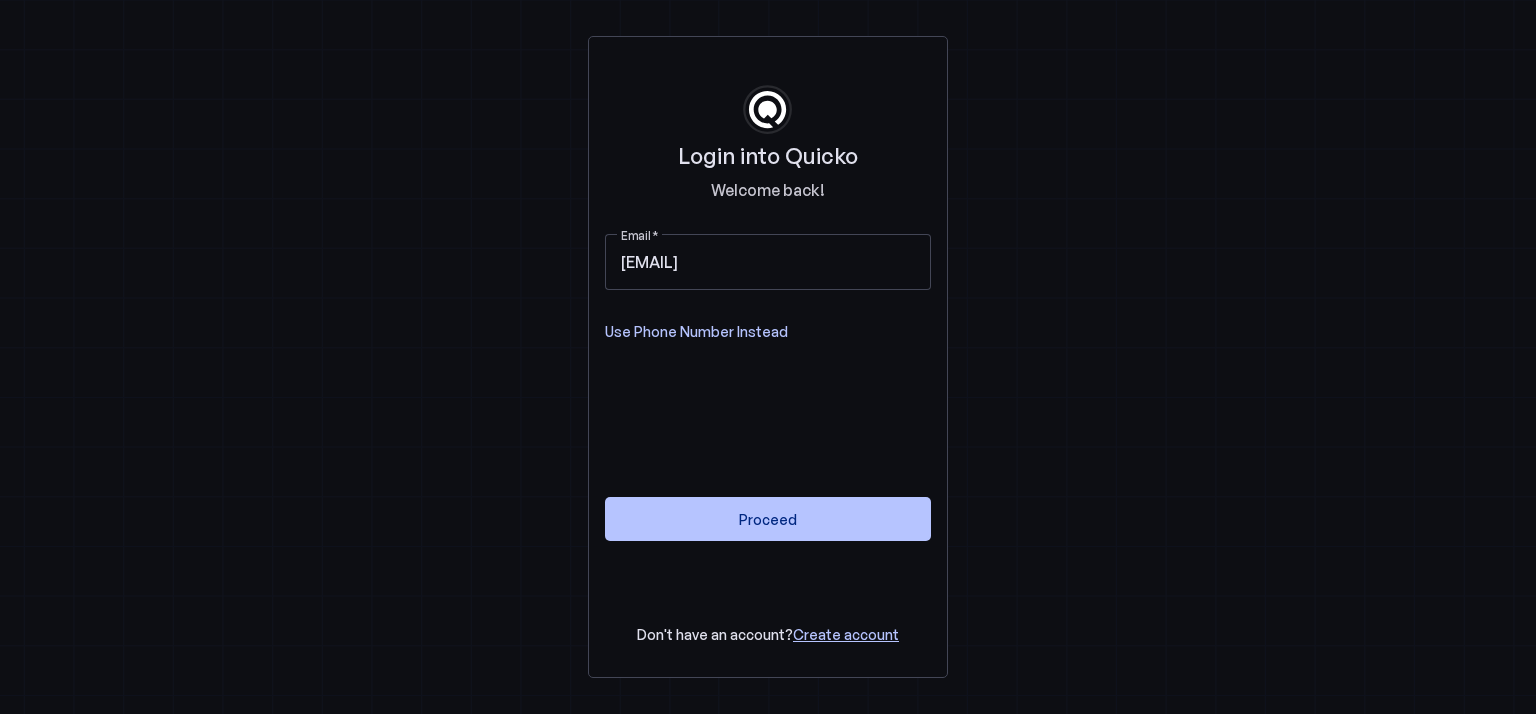 click on "Login into Quicko Welcome back! Email [EMAIL] Use Phone Number Instead Proceed Don't have an account? Create account" at bounding box center (768, 357) 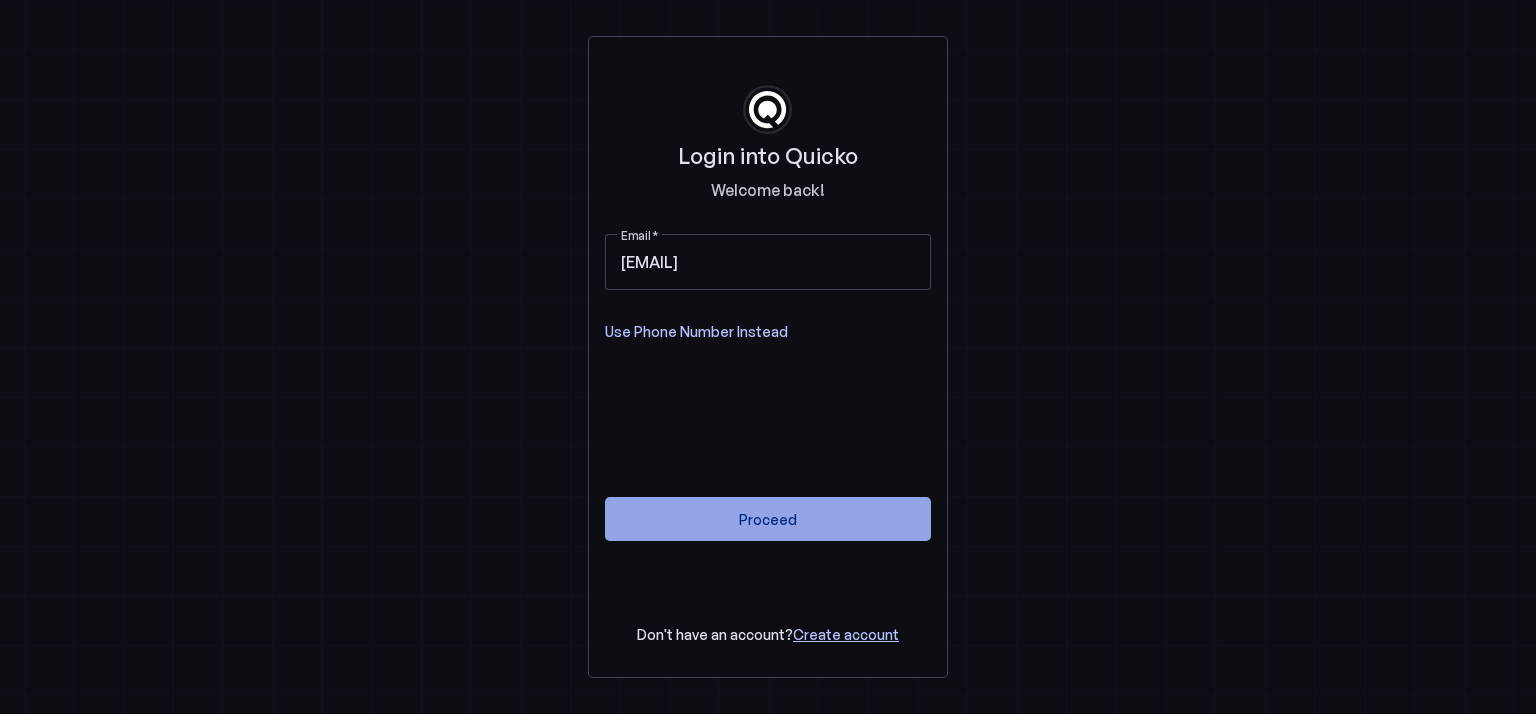 click on "Proceed" at bounding box center [768, 519] 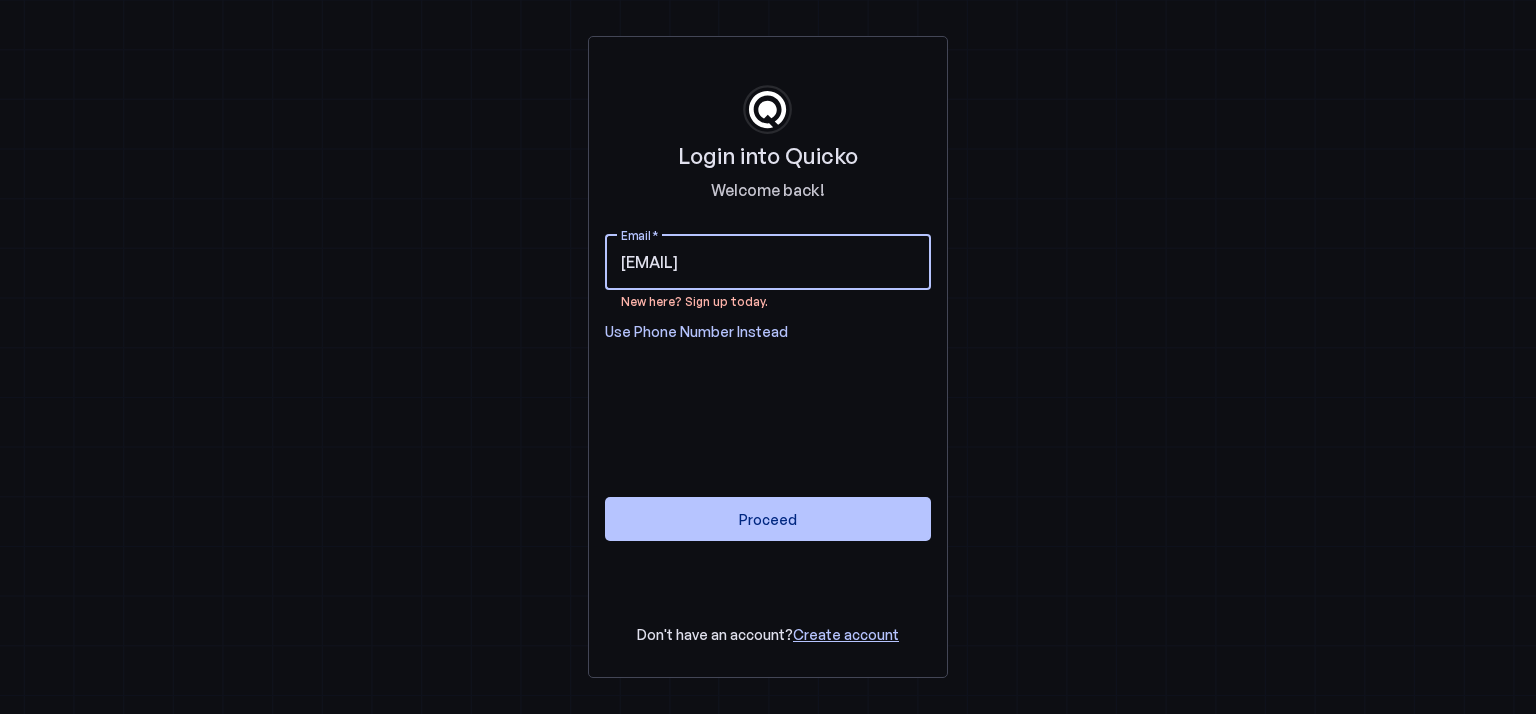 click on "awasthiprashank18@gmail.com" at bounding box center (768, 262) 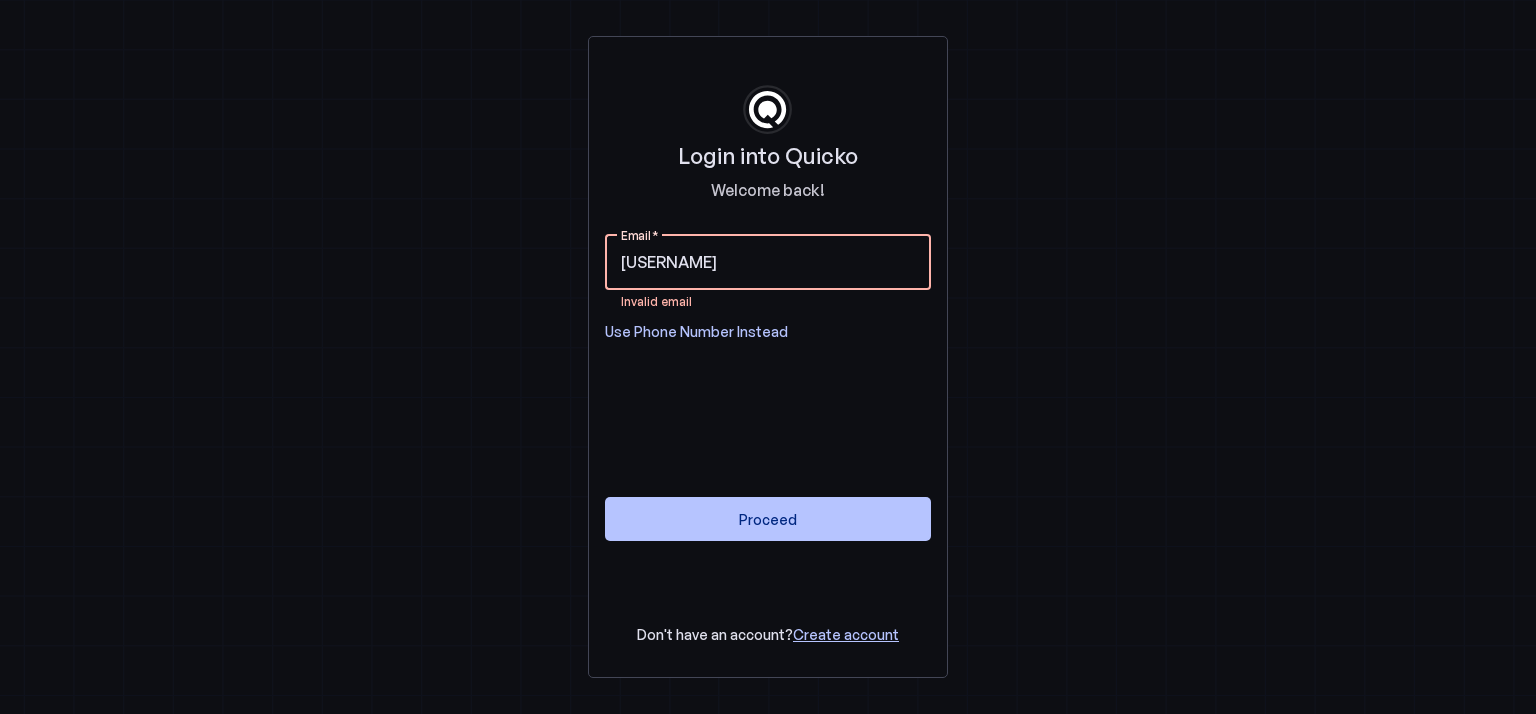 type on "prashankawasthi@icloud.com" 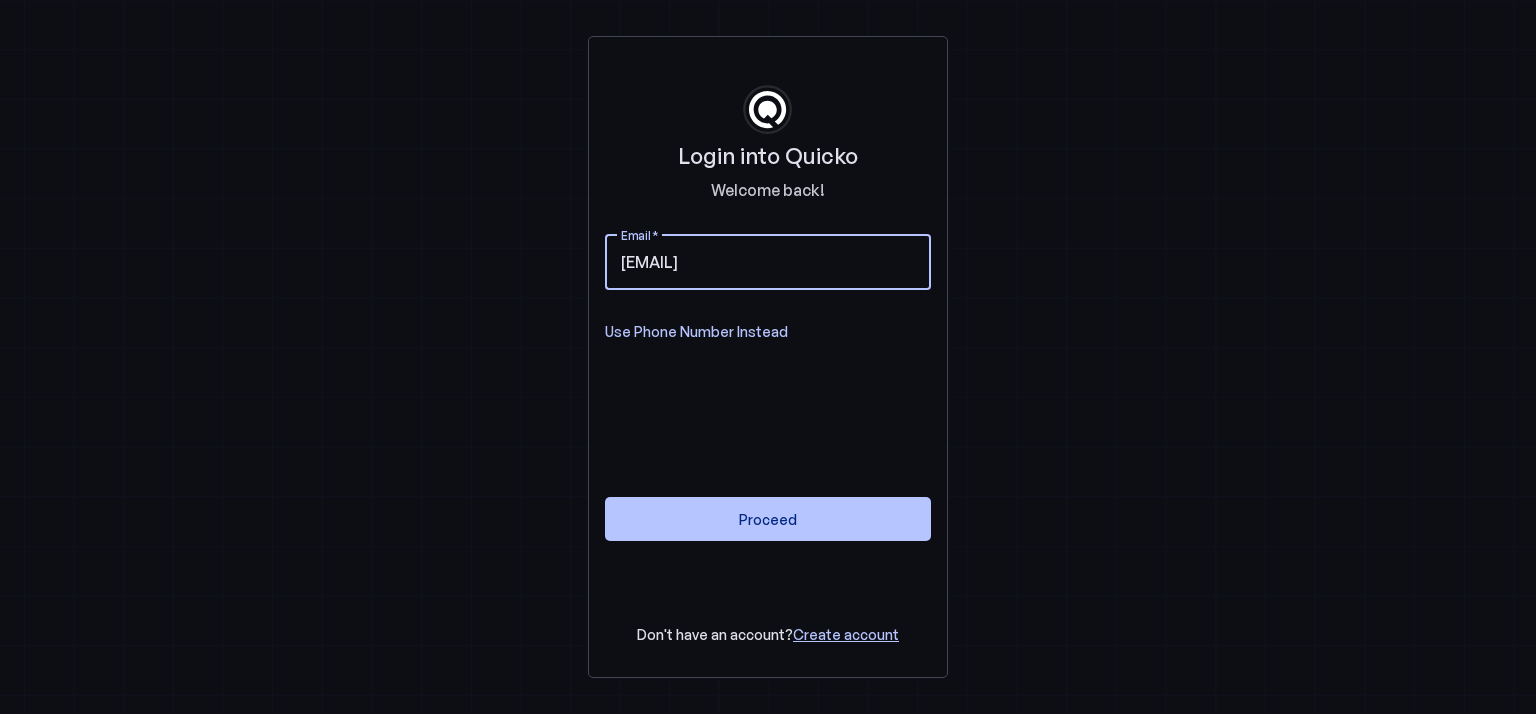 type 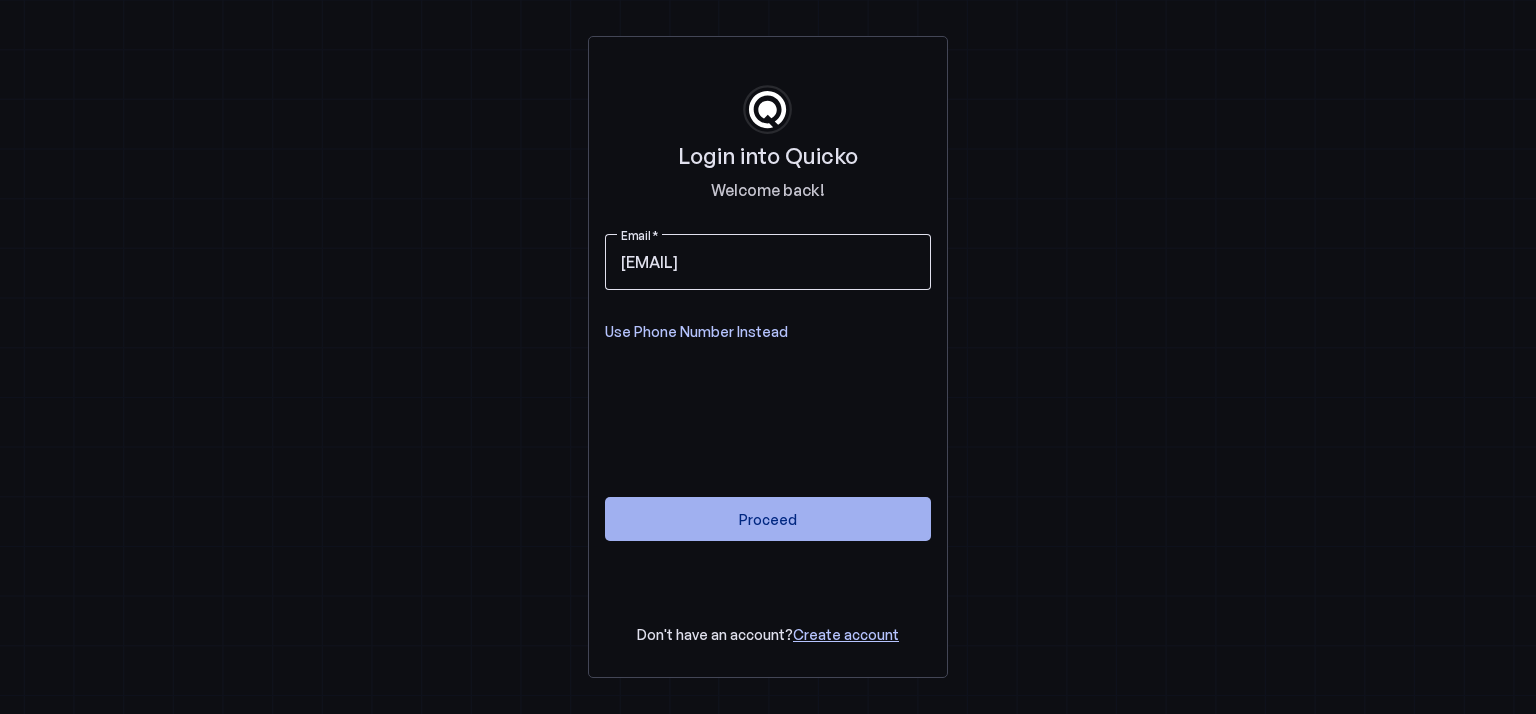 type 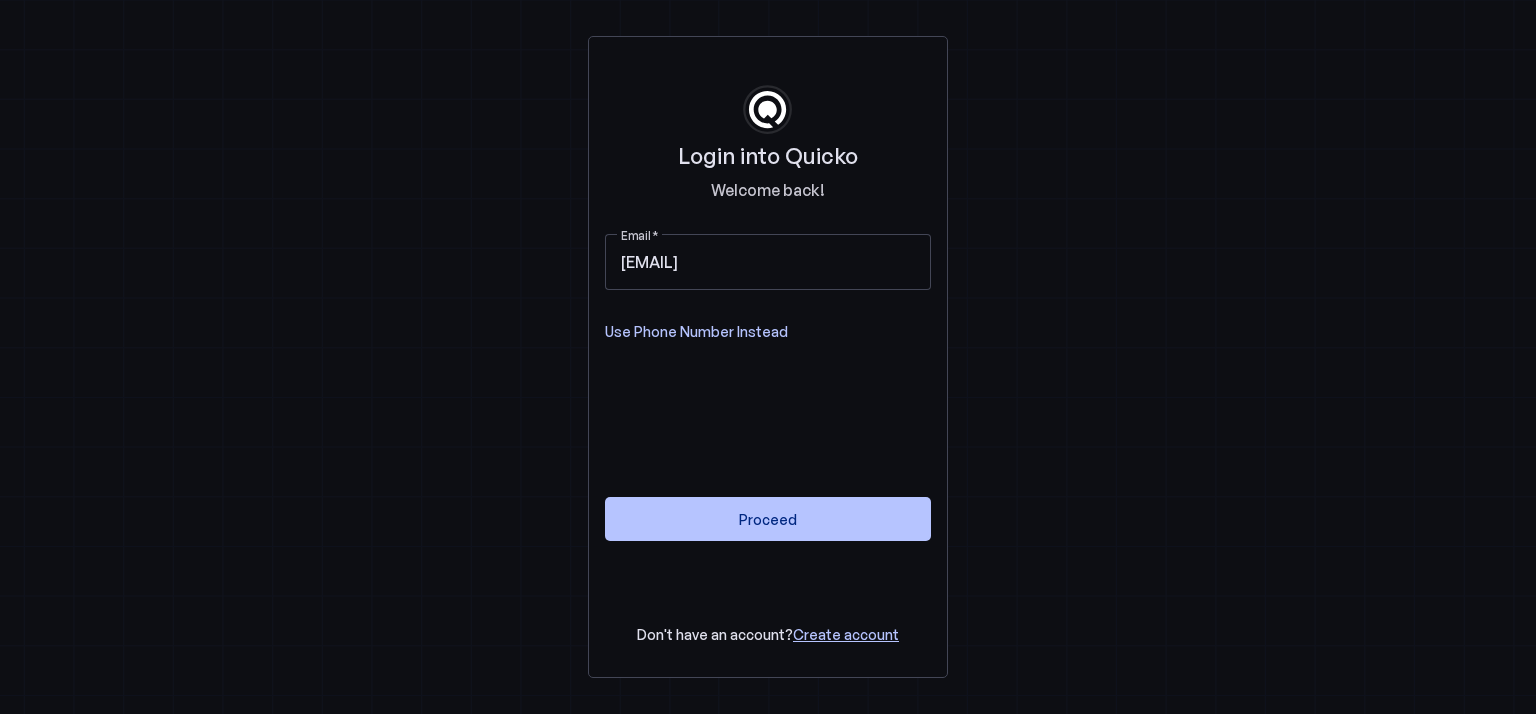 click on "Login into Quicko  Welcome back!  Email prashankawasthi@icloud.com Use Phone Number Instead Proceed Don't have an account?  Create account" at bounding box center [768, 357] 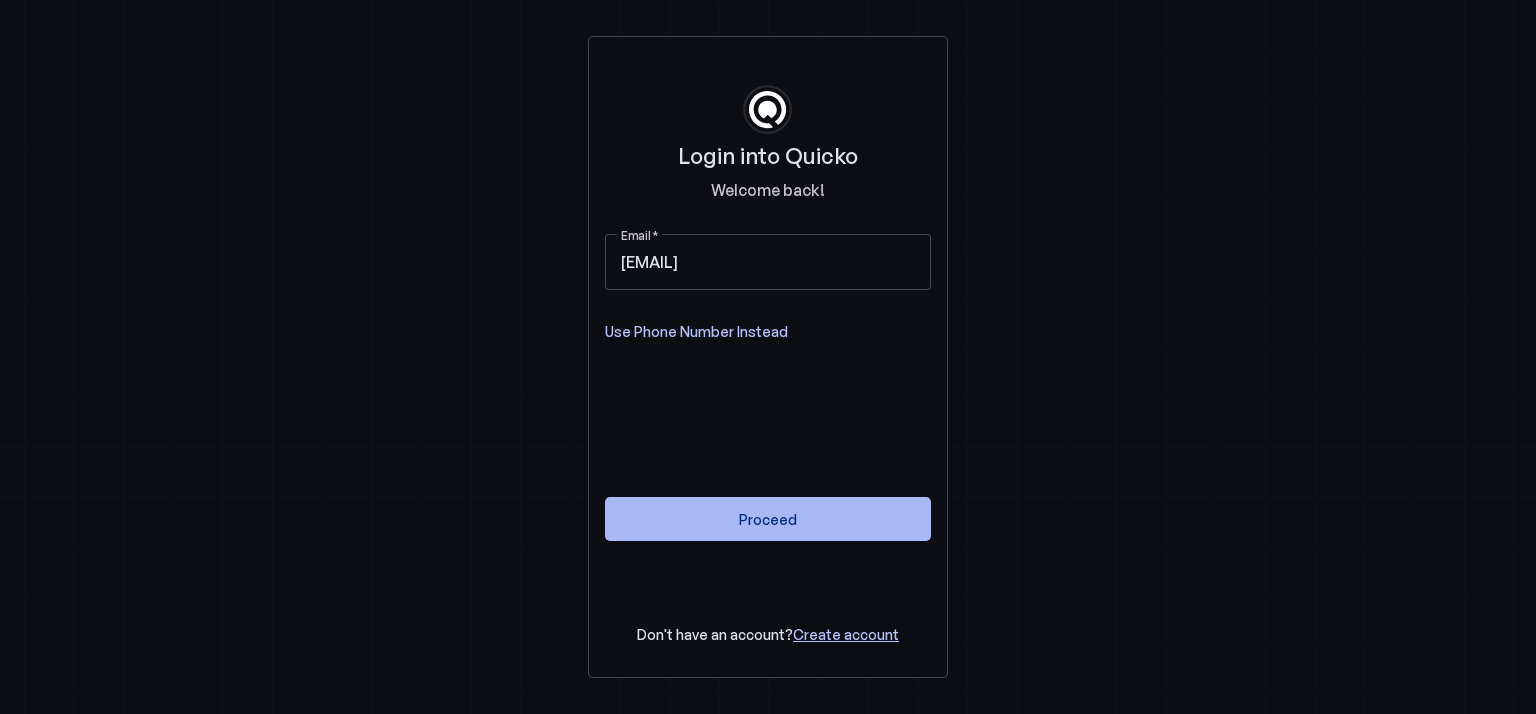 click on "Proceed" at bounding box center [768, 519] 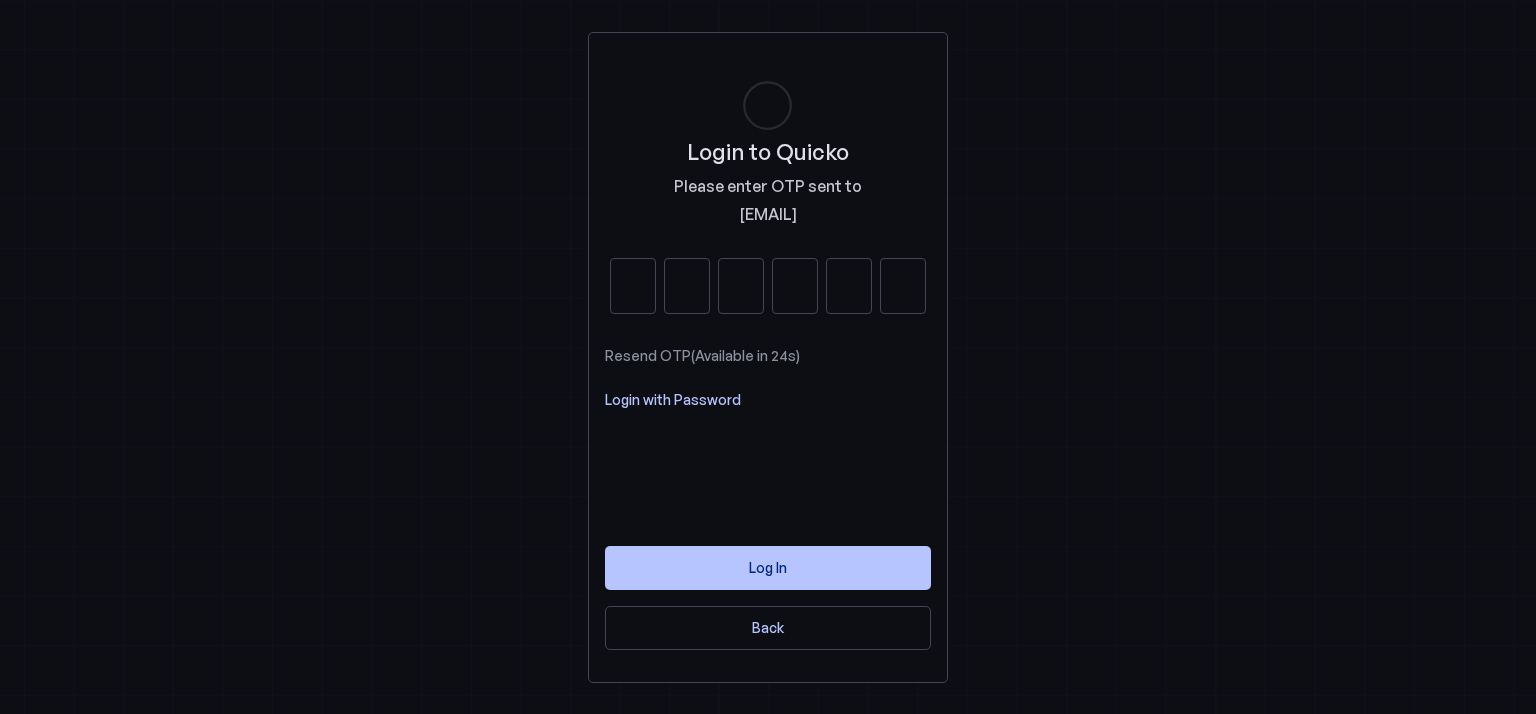 click on "Login with Password" at bounding box center [673, 400] 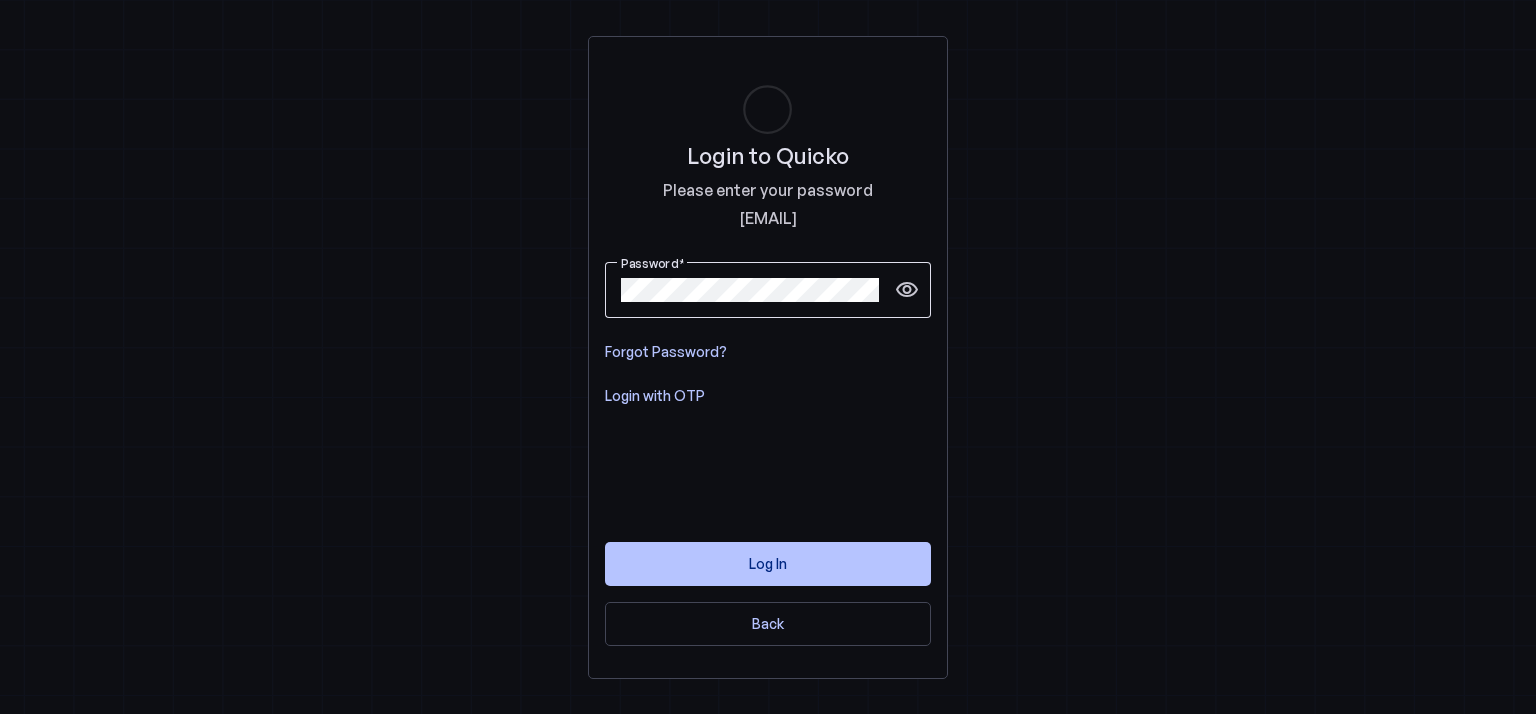 click on "visibility" at bounding box center (907, 290) 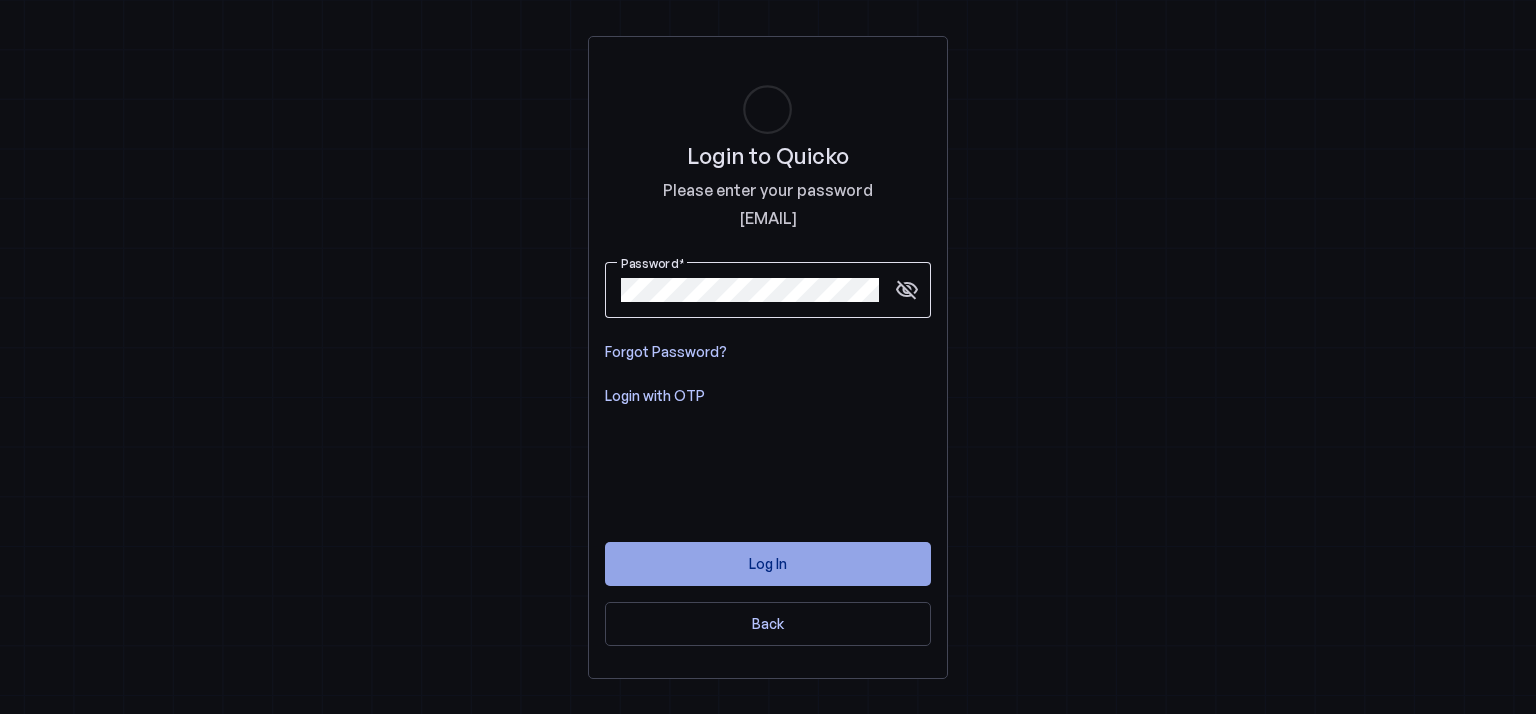 click at bounding box center (768, 564) 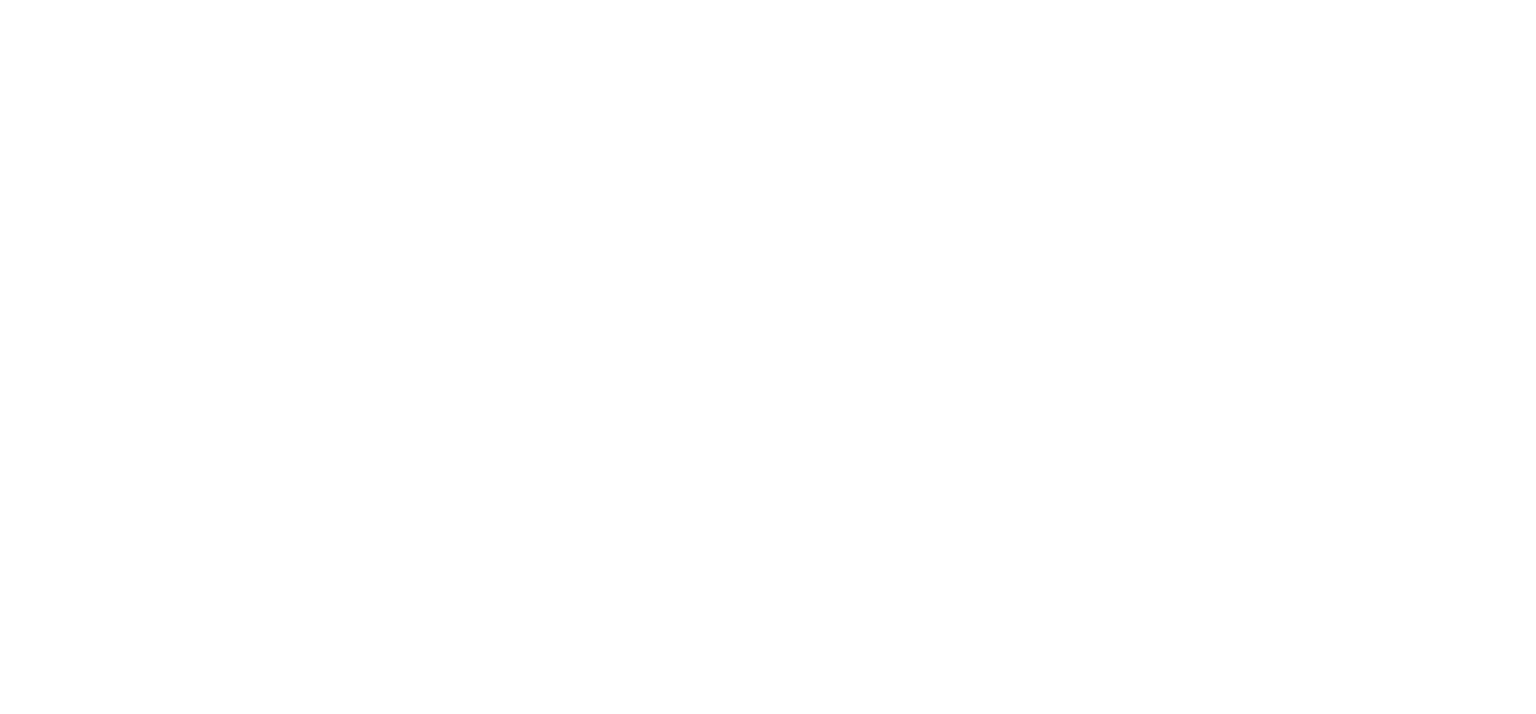 scroll, scrollTop: 0, scrollLeft: 0, axis: both 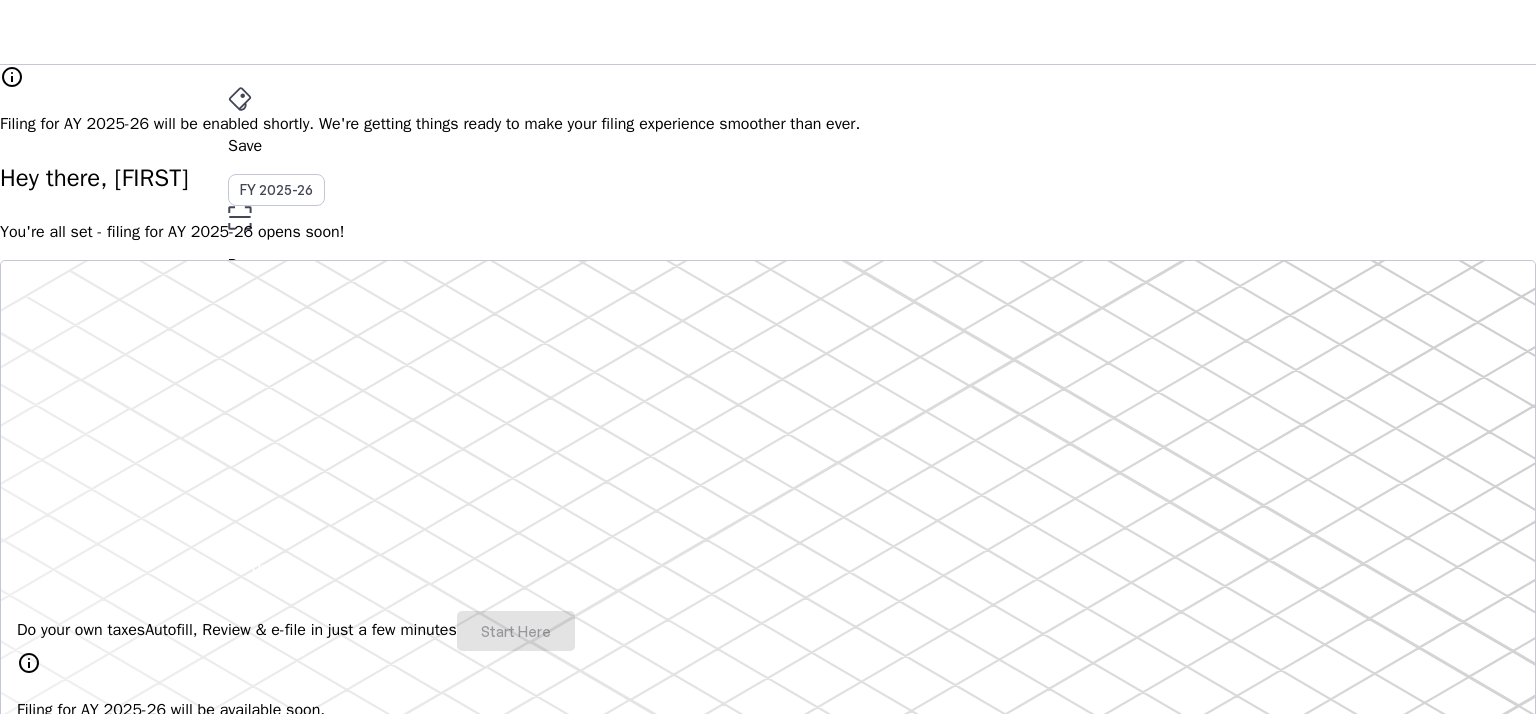 click on "PA" at bounding box center (244, 531) 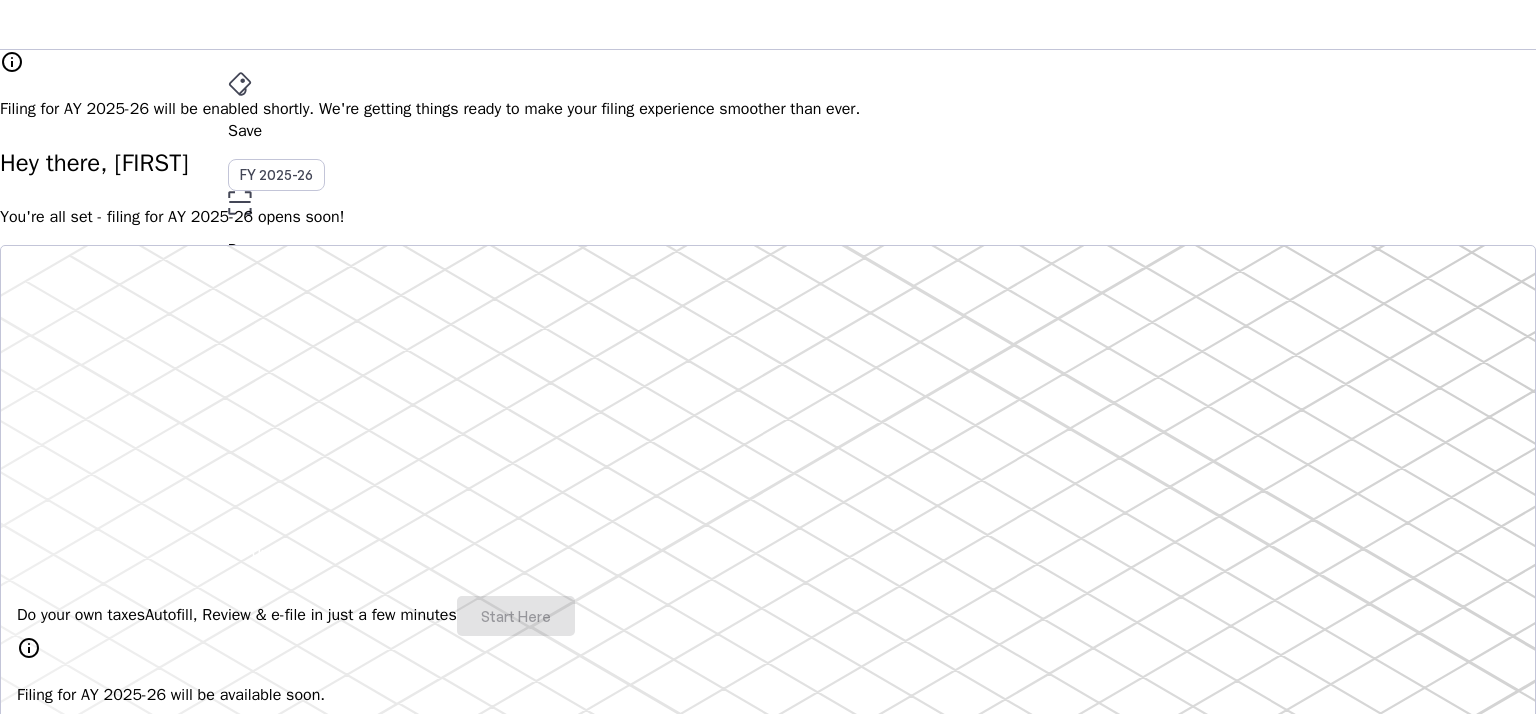 scroll, scrollTop: 0, scrollLeft: 0, axis: both 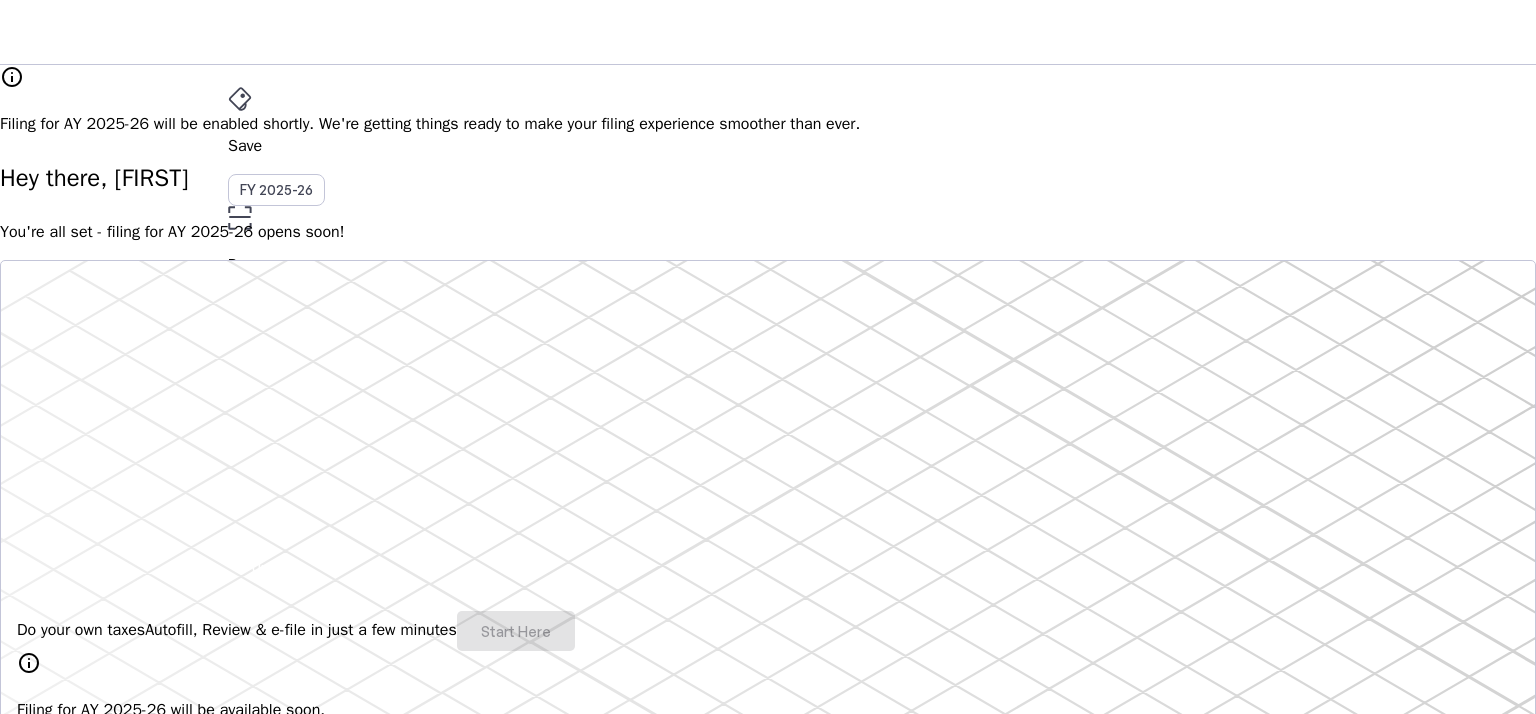click on "More" at bounding box center (768, 440) 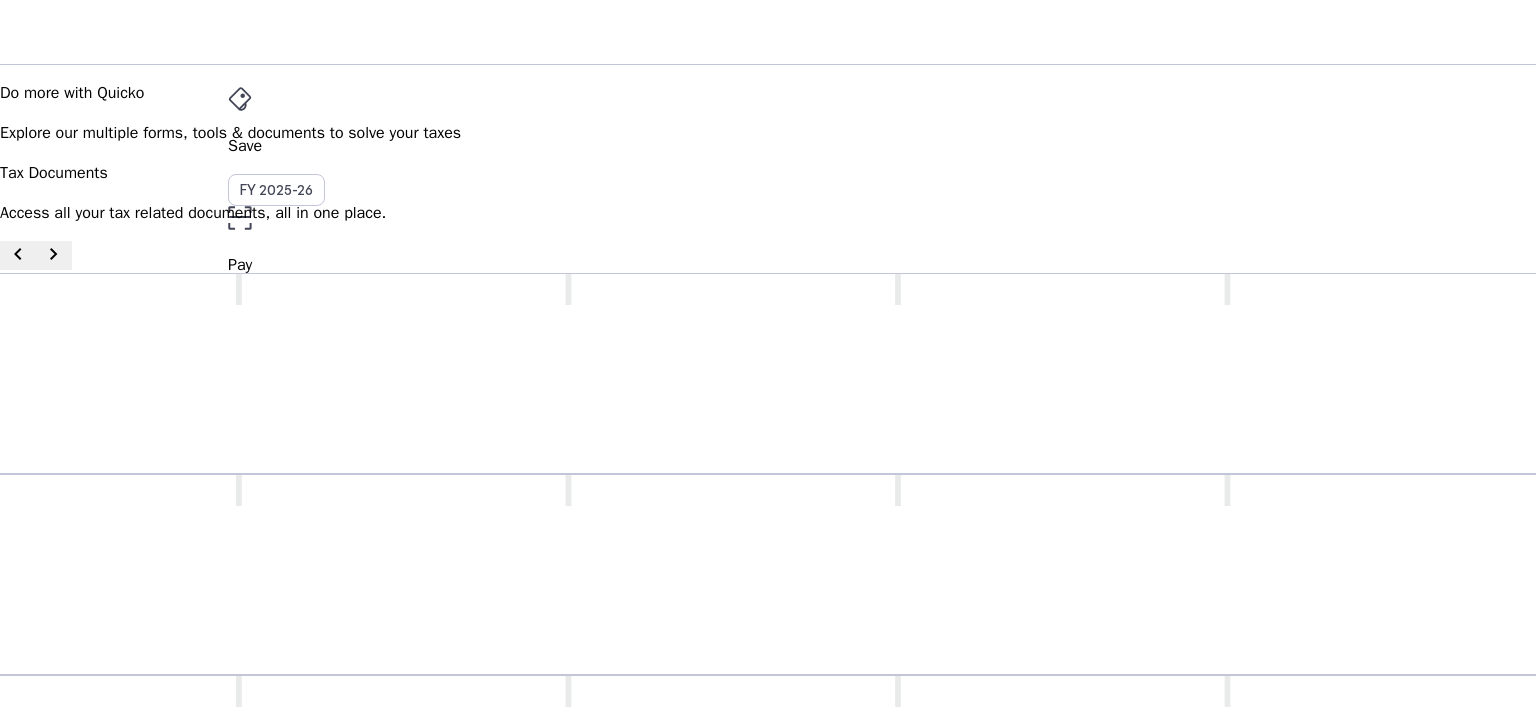 click on "Save FY [YEAR]-[YEAR]  Pay   File AY [YEAR]-[YEAR]  Tax Documents  arrow_drop_down  [STATE_CODE]   Upgrade  Do more with Quicko Explore our multiple forms, tools & documents to solve your taxes Tax Documents Access all your tax related documents, all in one place. chevron_left chevron_right Income Tax Return (ITR) The complete filed income tax return document that declares income, deductions, and computes tax liability.  Download as .pdf  chevron_right ITR Acknowledgement The receipt confirming the successful submission of the income tax return.  Download as .pdf  chevron_right Form 26AS Coming Soon! A consolidated tax statement issued by ITD that details all tax-related information, including TDS, TCS of the taxpayer.  Download as .pdf  chevron_right Annual Information Statement (AIS) A comprehensive statement detailing all financial transactions reported to the tax authorities during a financial year.  Download as .xlsx & .json  chevron_right Income Tax Return (ITR)  Download as .pdf  chevron_right ITR Acknowledgement Form 26AS" at bounding box center [768, 2016] 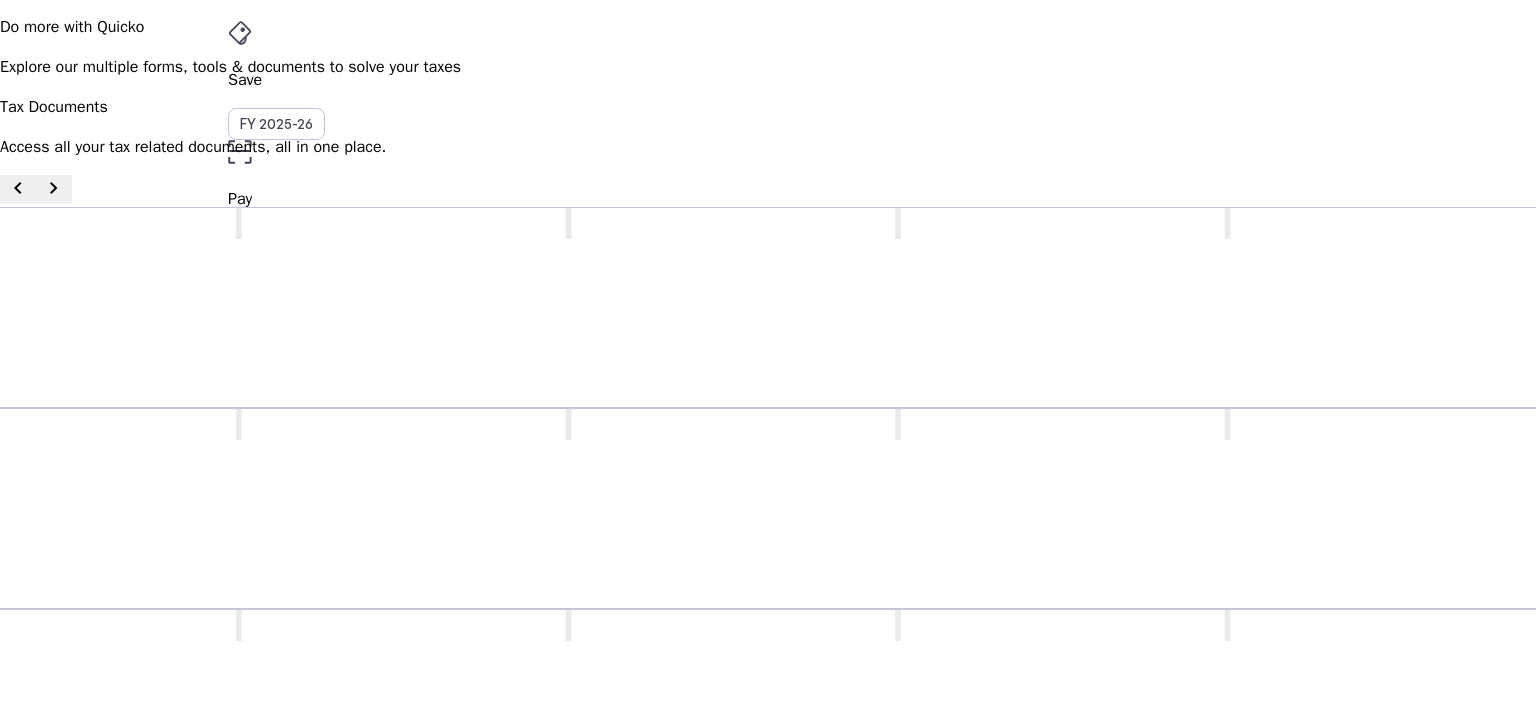 scroll, scrollTop: 0, scrollLeft: 0, axis: both 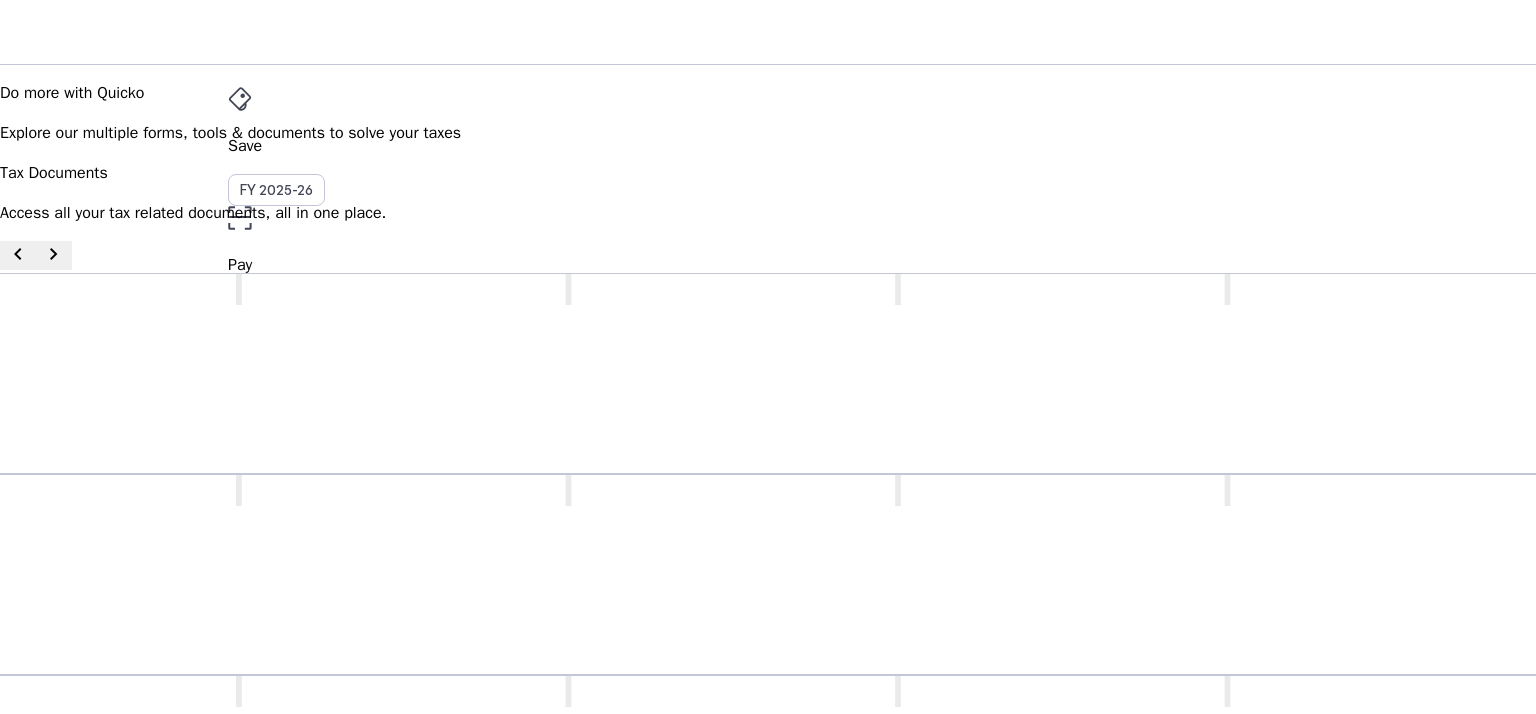 click on "Save" at bounding box center (768, 146) 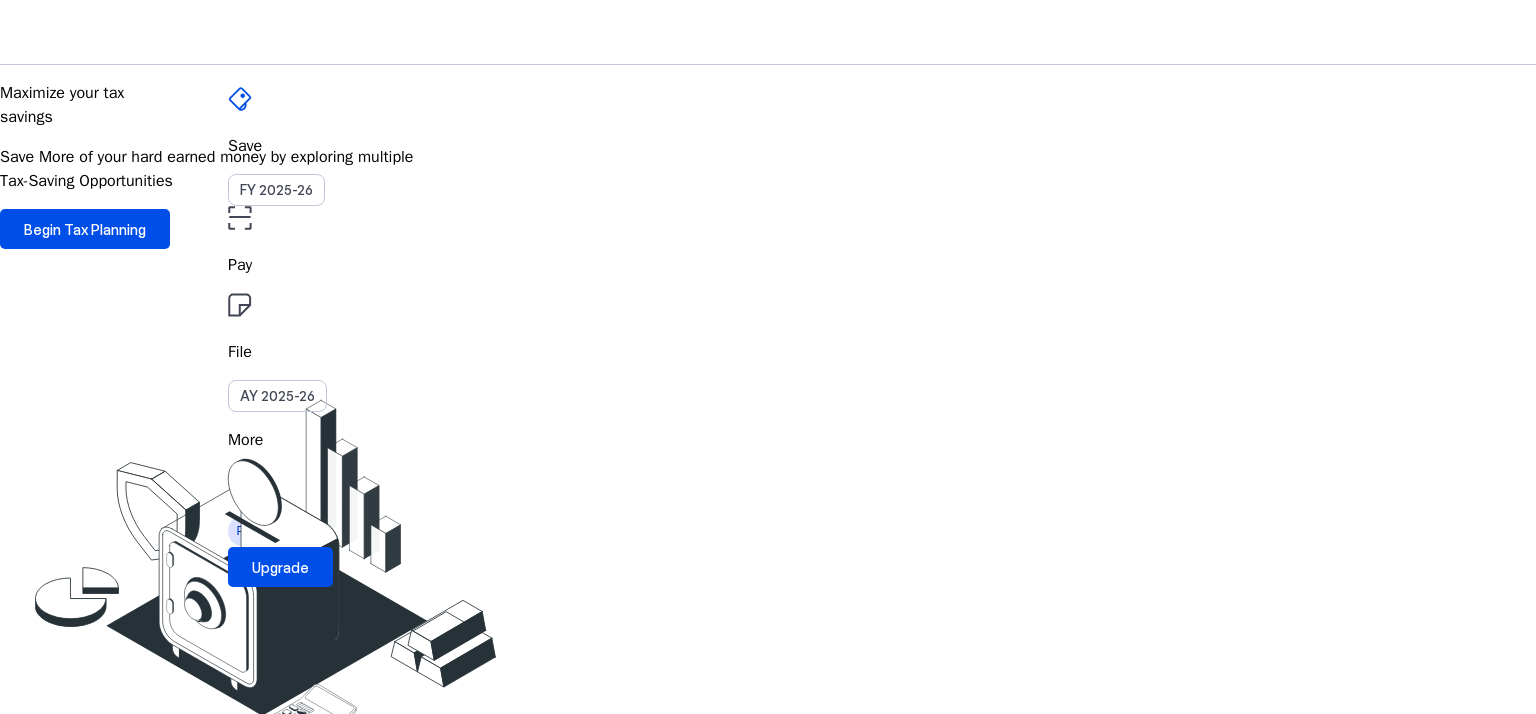 type 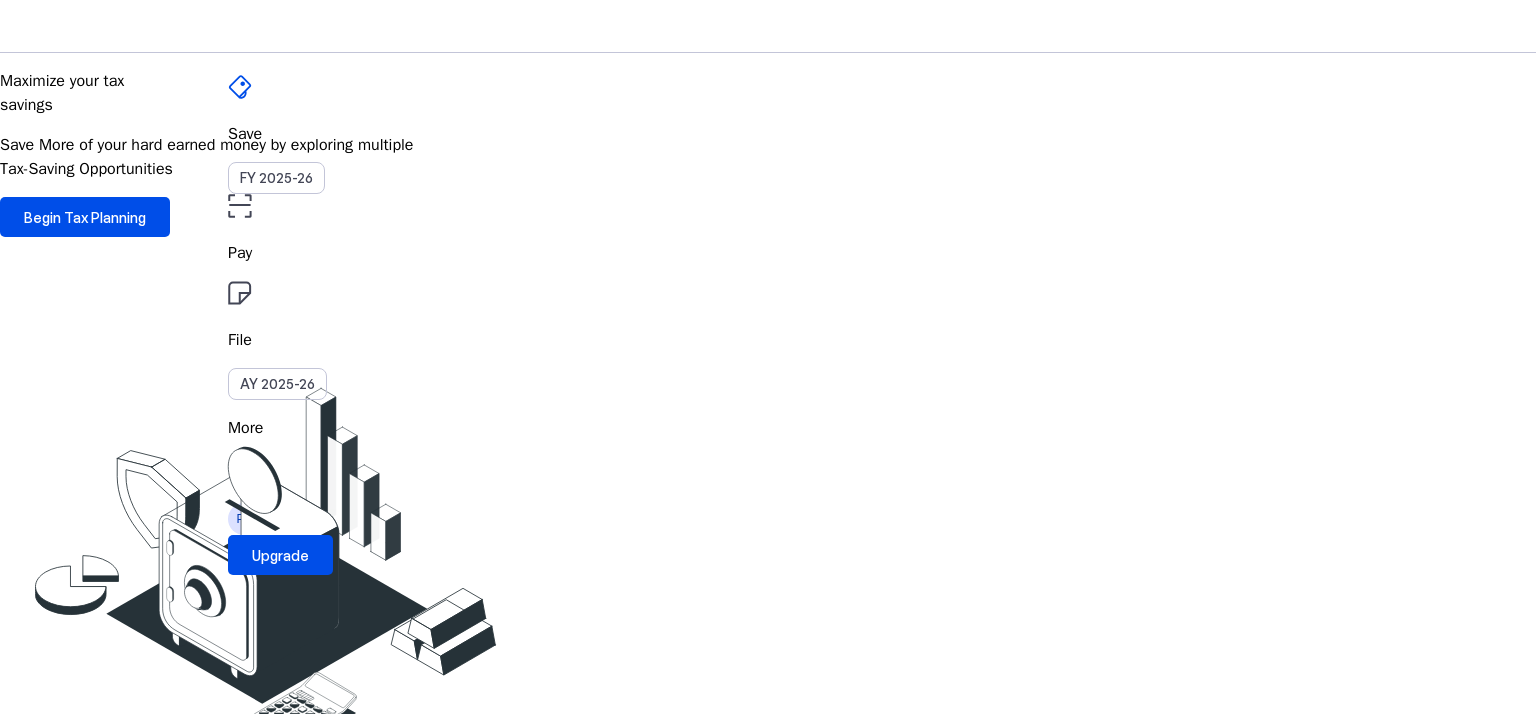 scroll, scrollTop: 0, scrollLeft: 0, axis: both 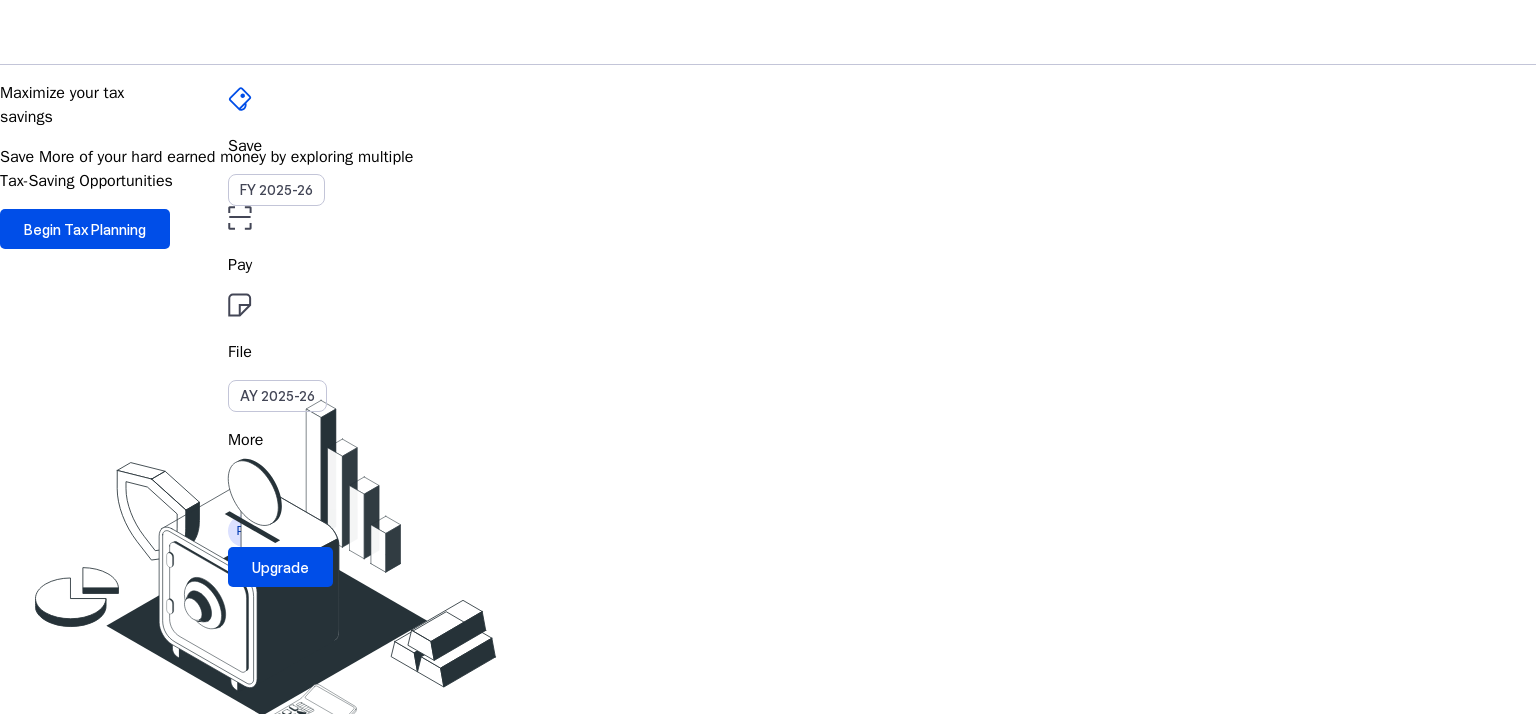 click on "File" at bounding box center [768, 265] 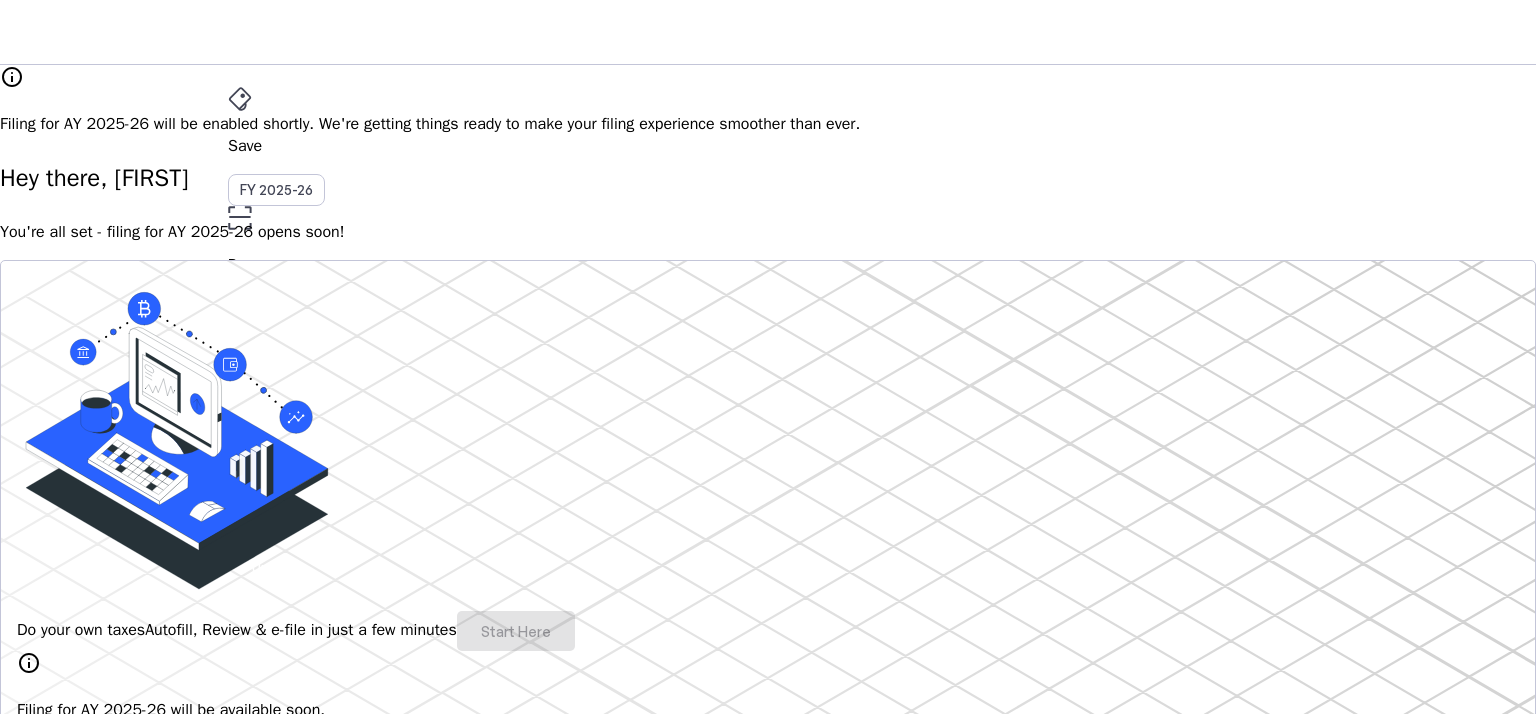click on "Save FY [YEAR]-[YEAR]  Pay   File AY [YEAR]-[YEAR]  More  arrow_drop_down  [STATE_CODE]   Upgrade  info Filing for AY [YEAR]-[YEAR] will be enabled shortly. We're getting things ready to make your filing experience smoother than ever.  Hey there, [FIRST]   You're all set - filing for AY [YEAR]-[YEAR] opens soon!   Do your own taxes   Autofill, Review & e-file in just a few minutes   Start Here  info Filing for AY [YEAR]-[YEAR] will be available soon.   4.8/5 | 1400 reviews   We do your taxes   Expert will prepare, review & e-file your tax return, making sure nothing gets missed.   Explore   Benefits of filing on Quicko  Fetch everything using Autofill Automatically retrieve your income, deductions, tax credits & losses directly from ITD. No need of any forms! Connect to multiple apps In just a few clicks, seamlessly fetch all your trades directly from your broker and ensure accurate reporting. Get Personalized Insights Gain full visibility into the computation. Easily view and understand how your taxes are calculated.  Explore  Upgrade to Elite" at bounding box center (768, 1670) 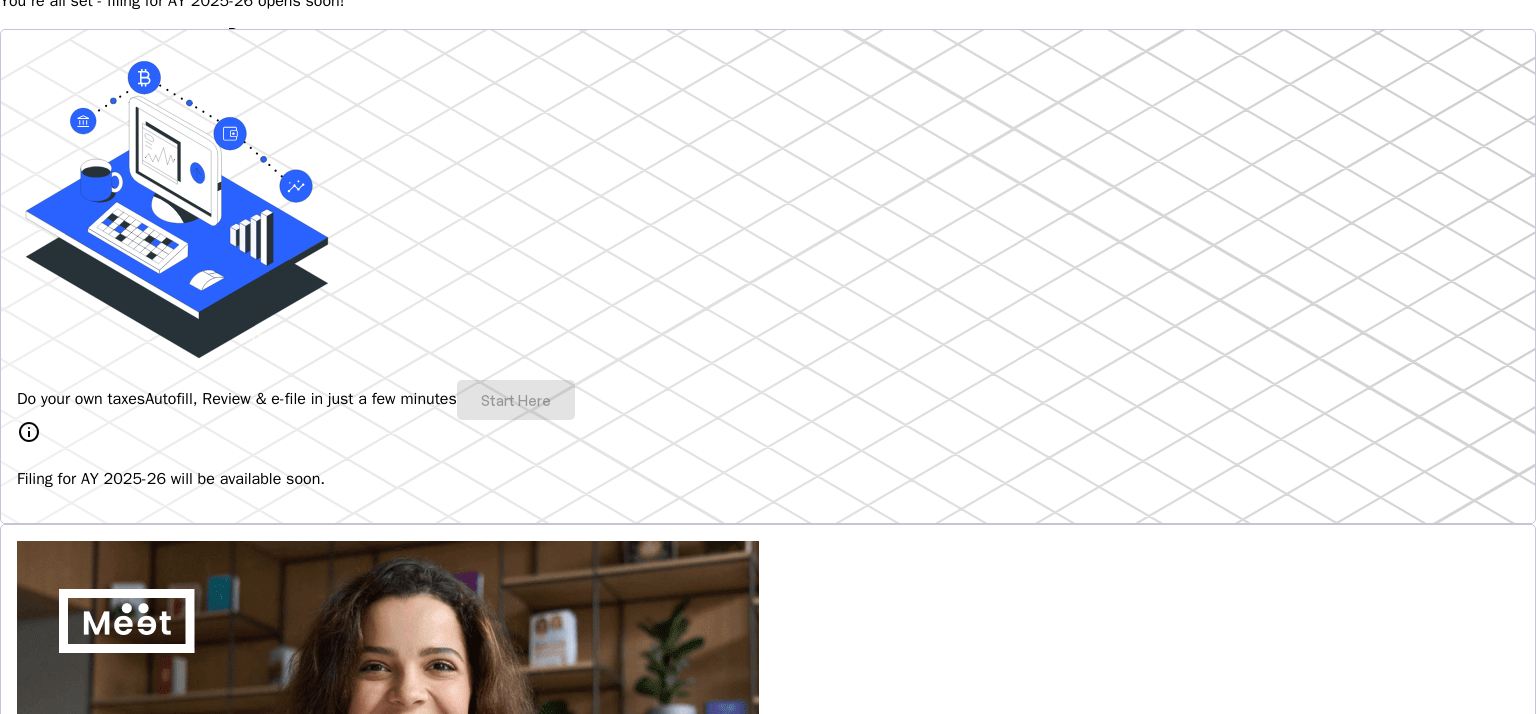 scroll, scrollTop: 280, scrollLeft: 0, axis: vertical 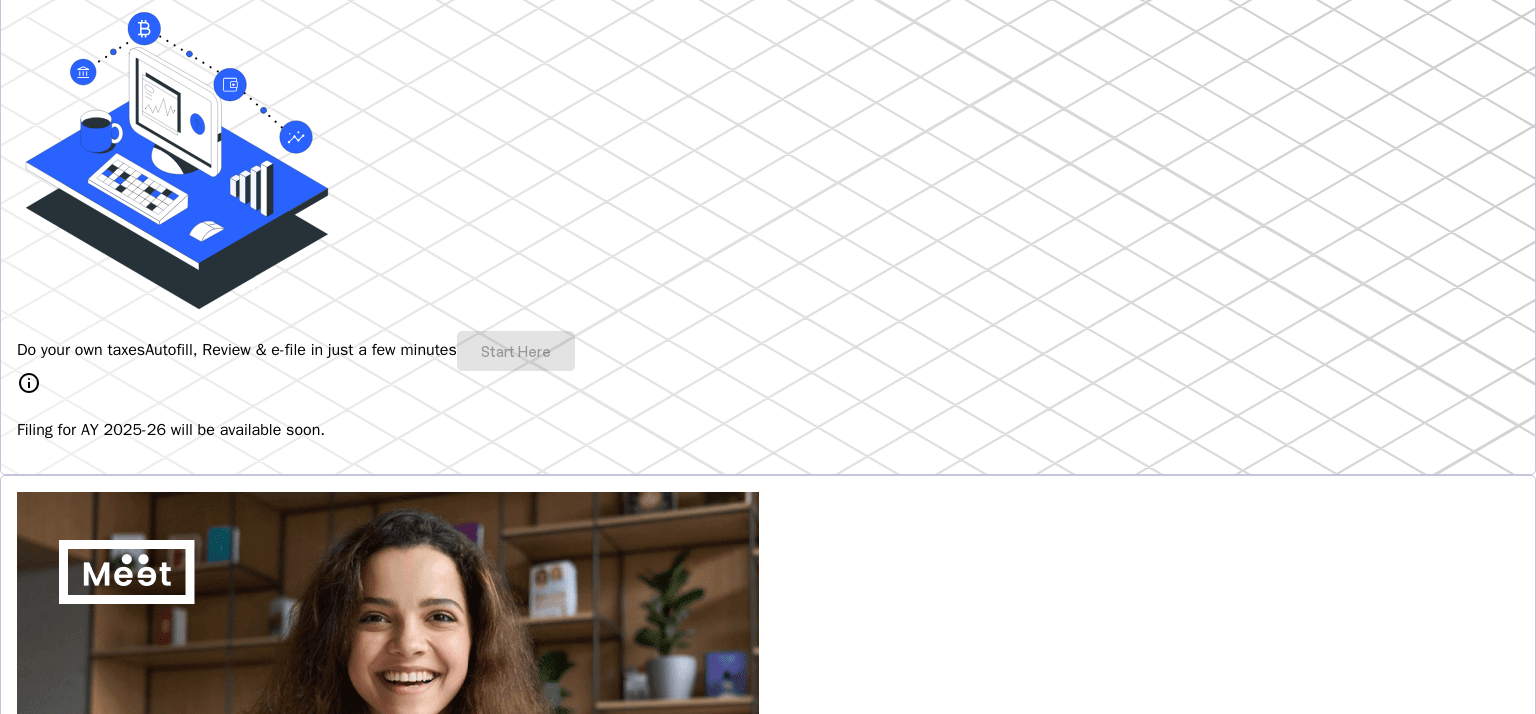 click on "Do your own taxes   Autofill, Review & e-file in just a few minutes   Start Here" at bounding box center (768, 351) 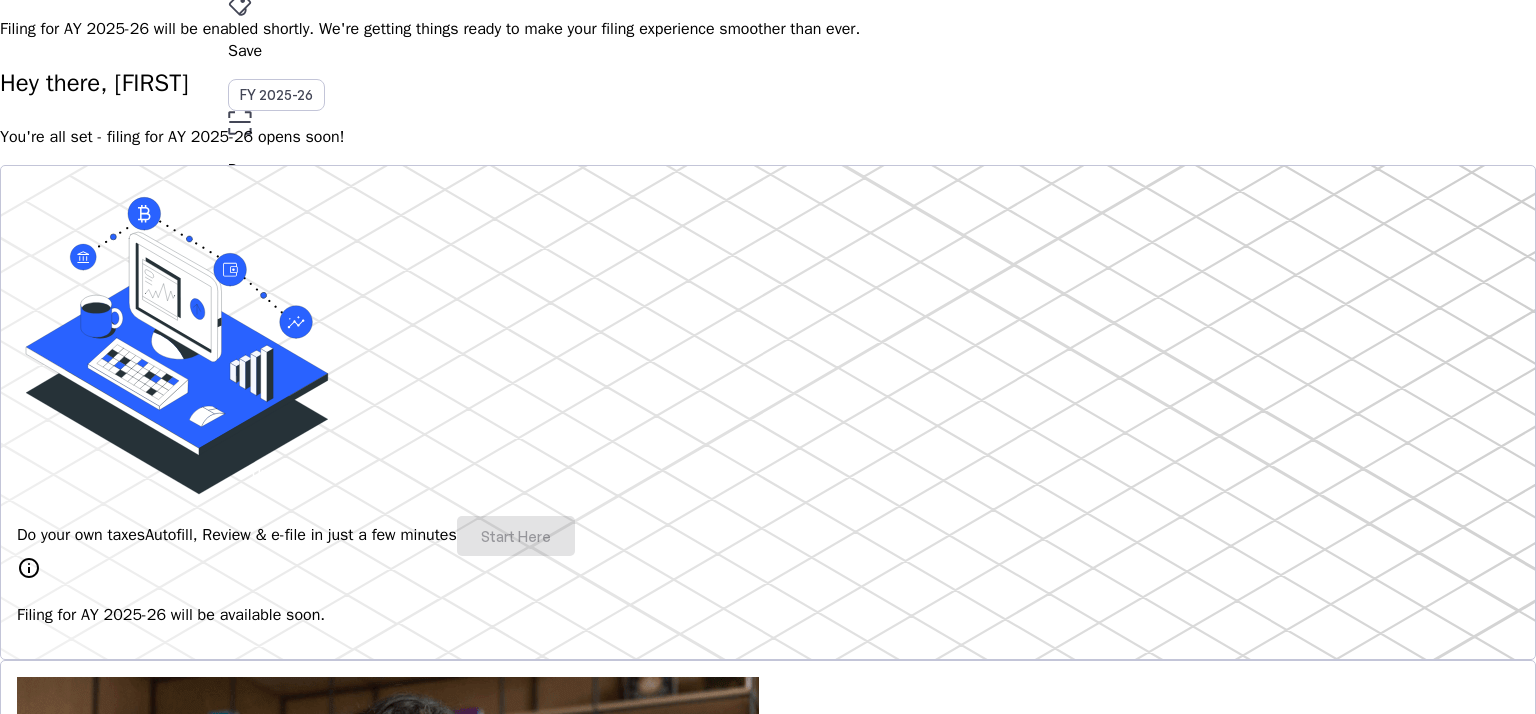 scroll, scrollTop: 0, scrollLeft: 0, axis: both 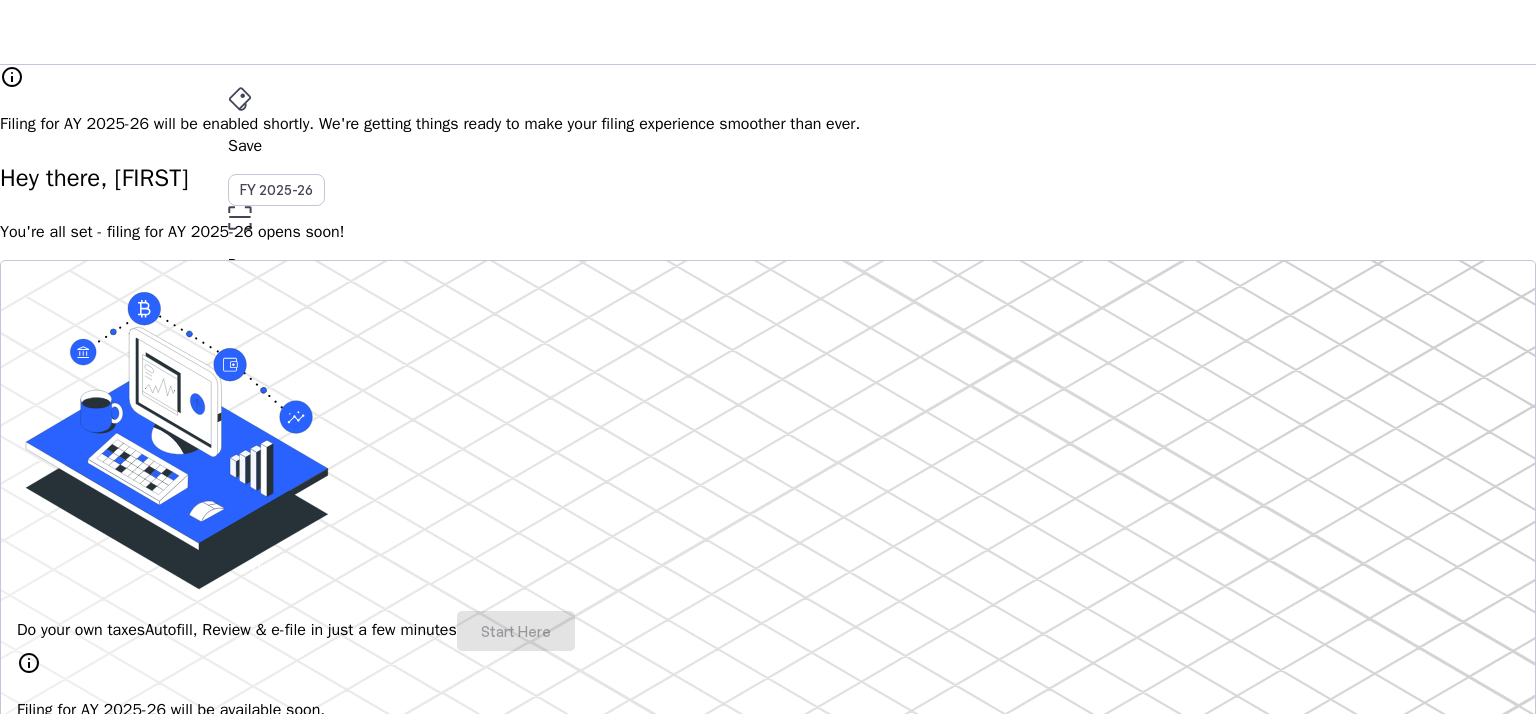click on "More" at bounding box center (768, 440) 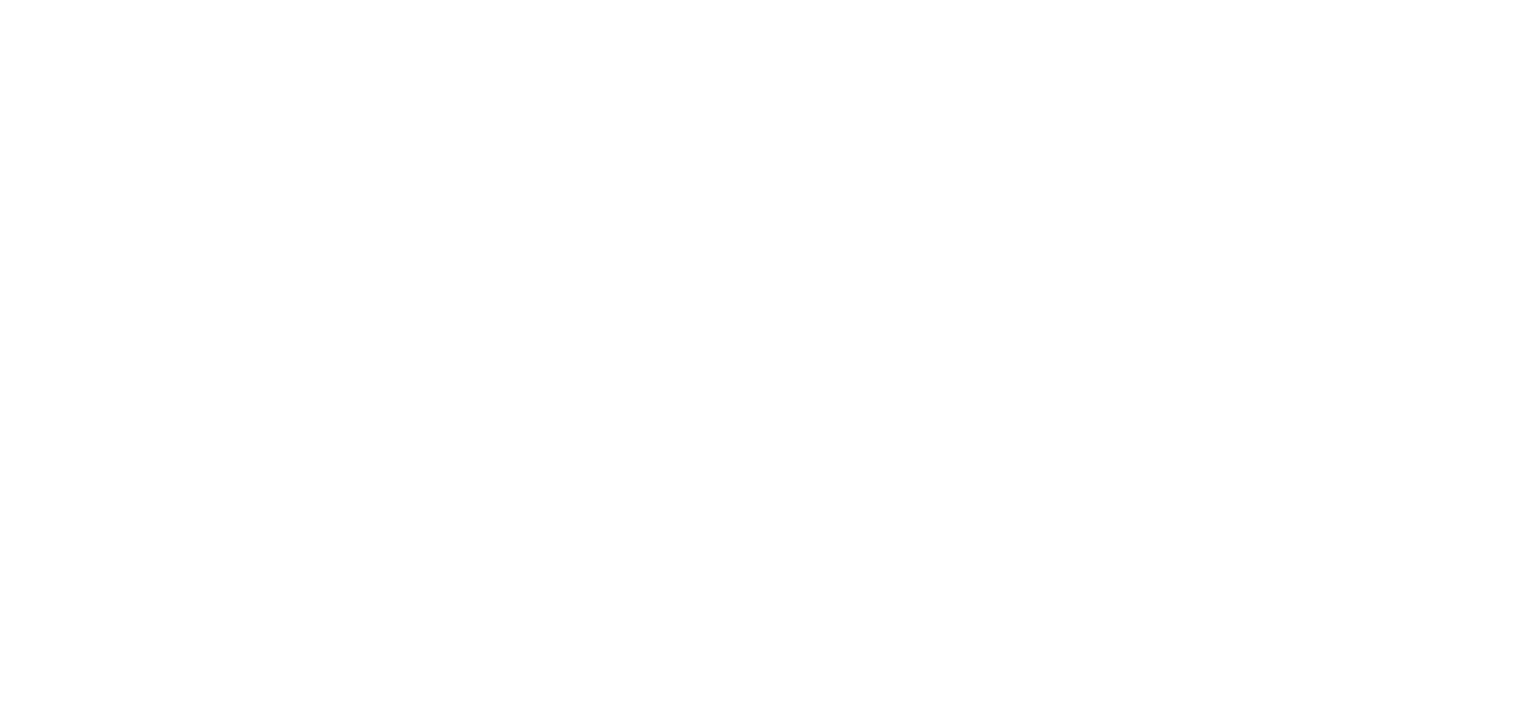 scroll, scrollTop: 0, scrollLeft: 0, axis: both 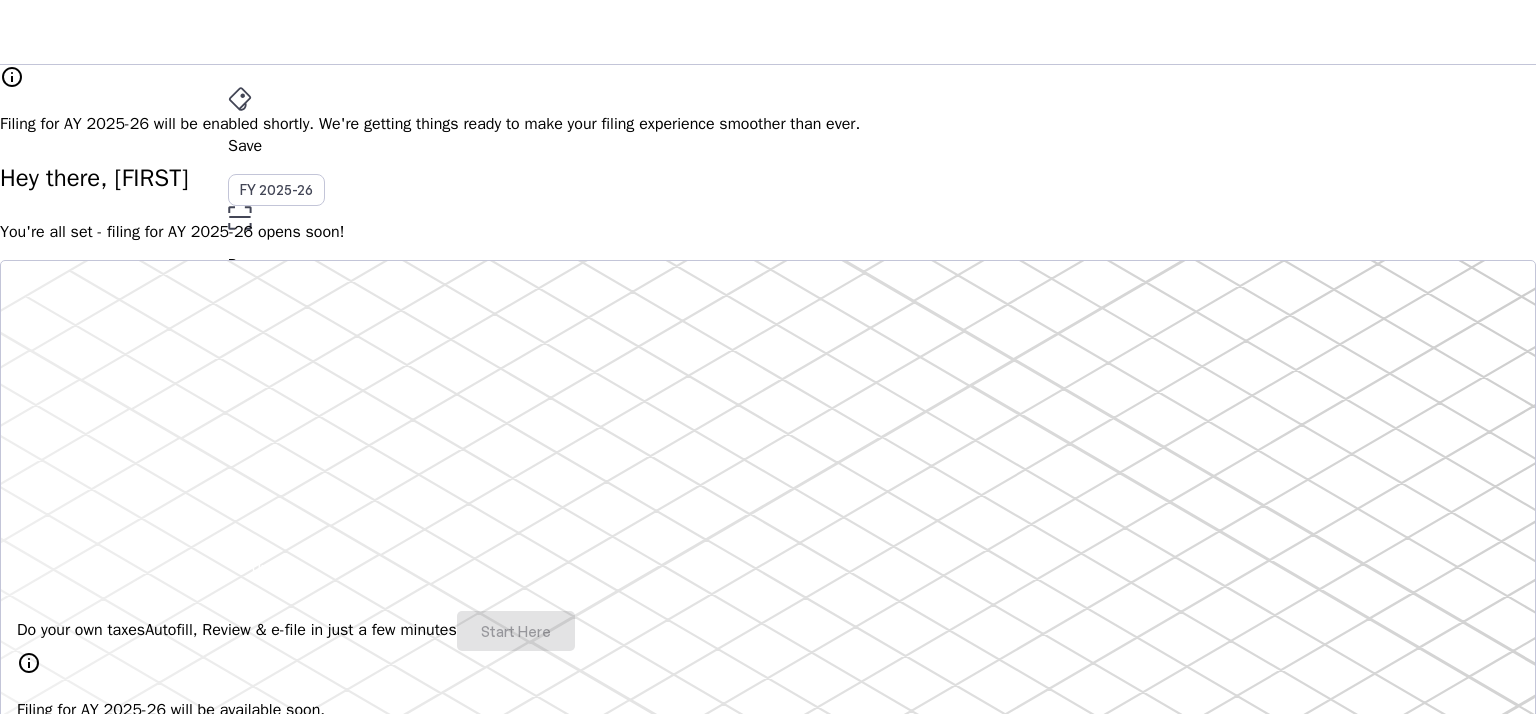click on "More" at bounding box center (768, 440) 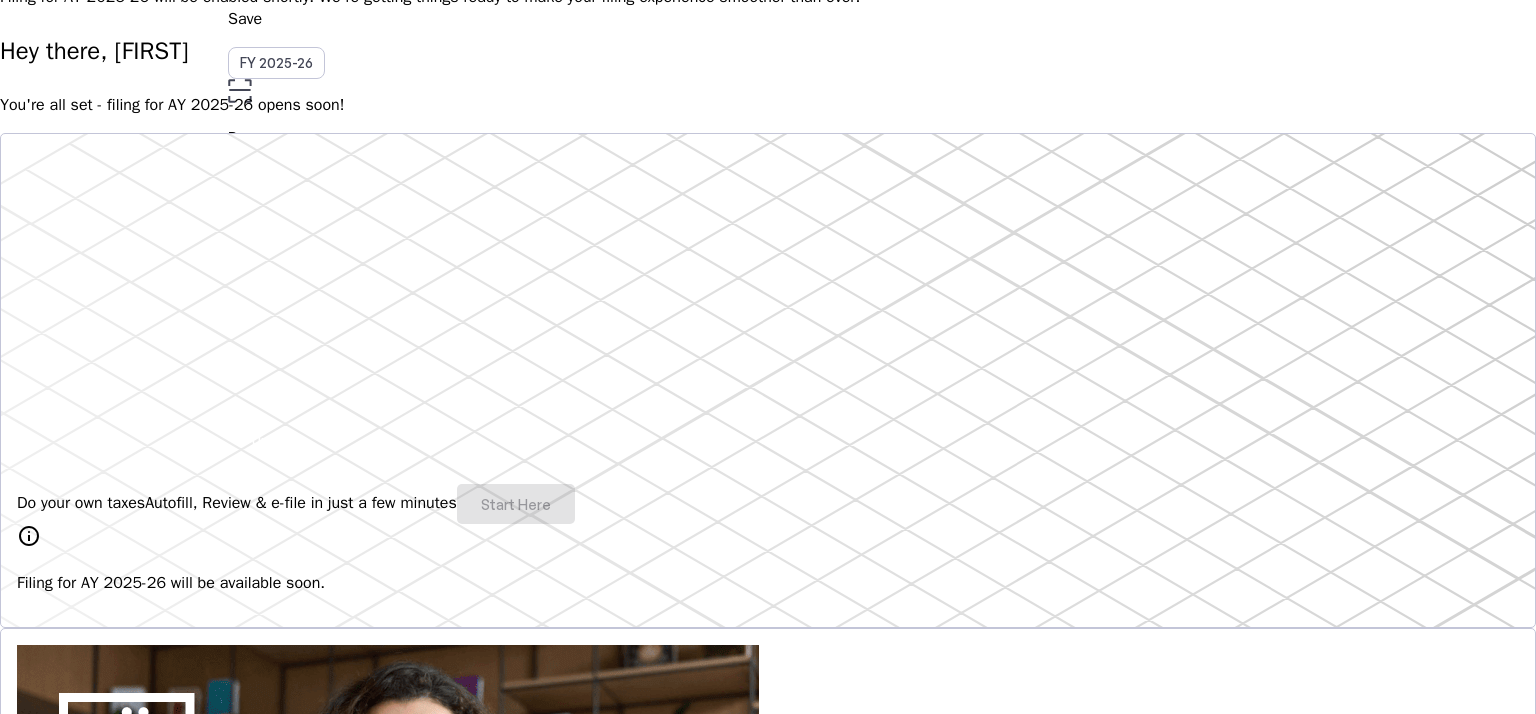 scroll, scrollTop: 0, scrollLeft: 0, axis: both 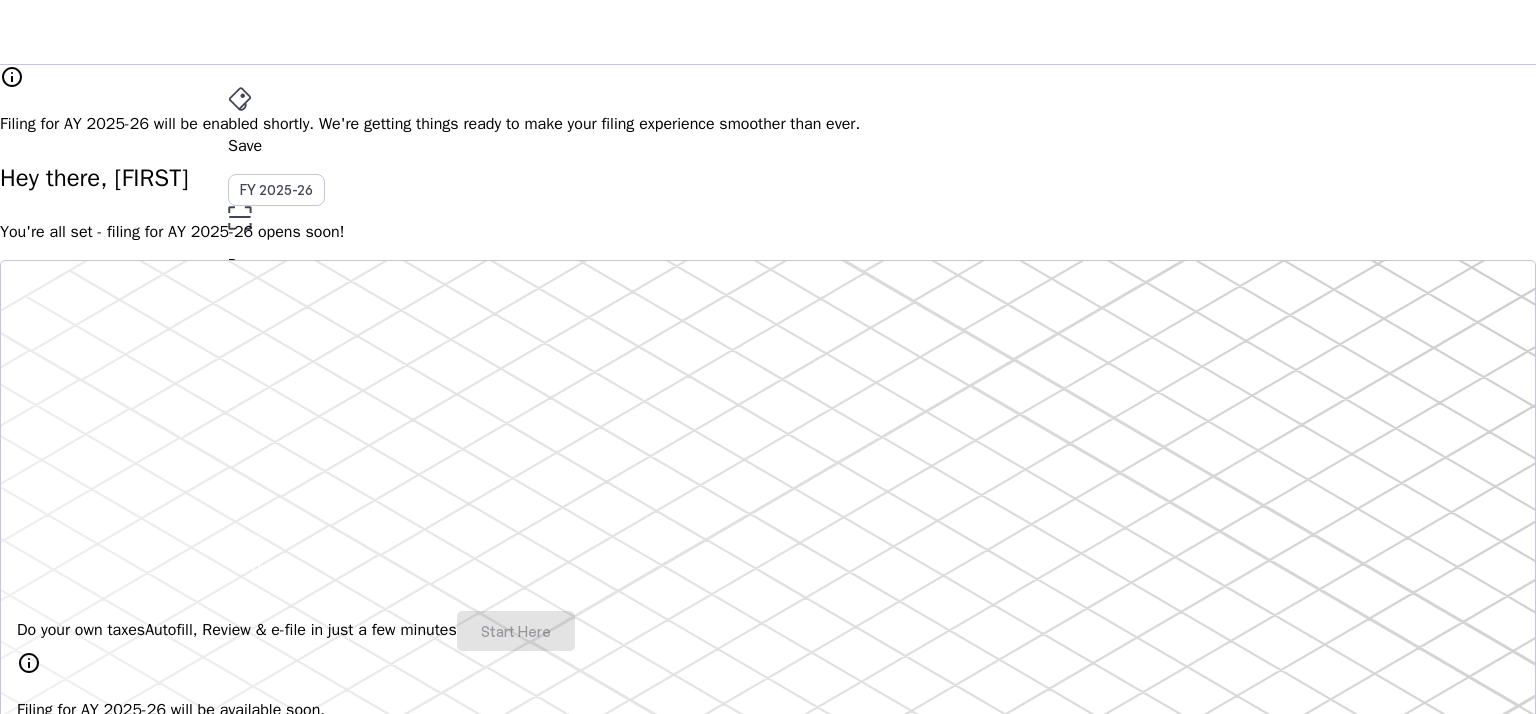 click at bounding box center [240, 99] 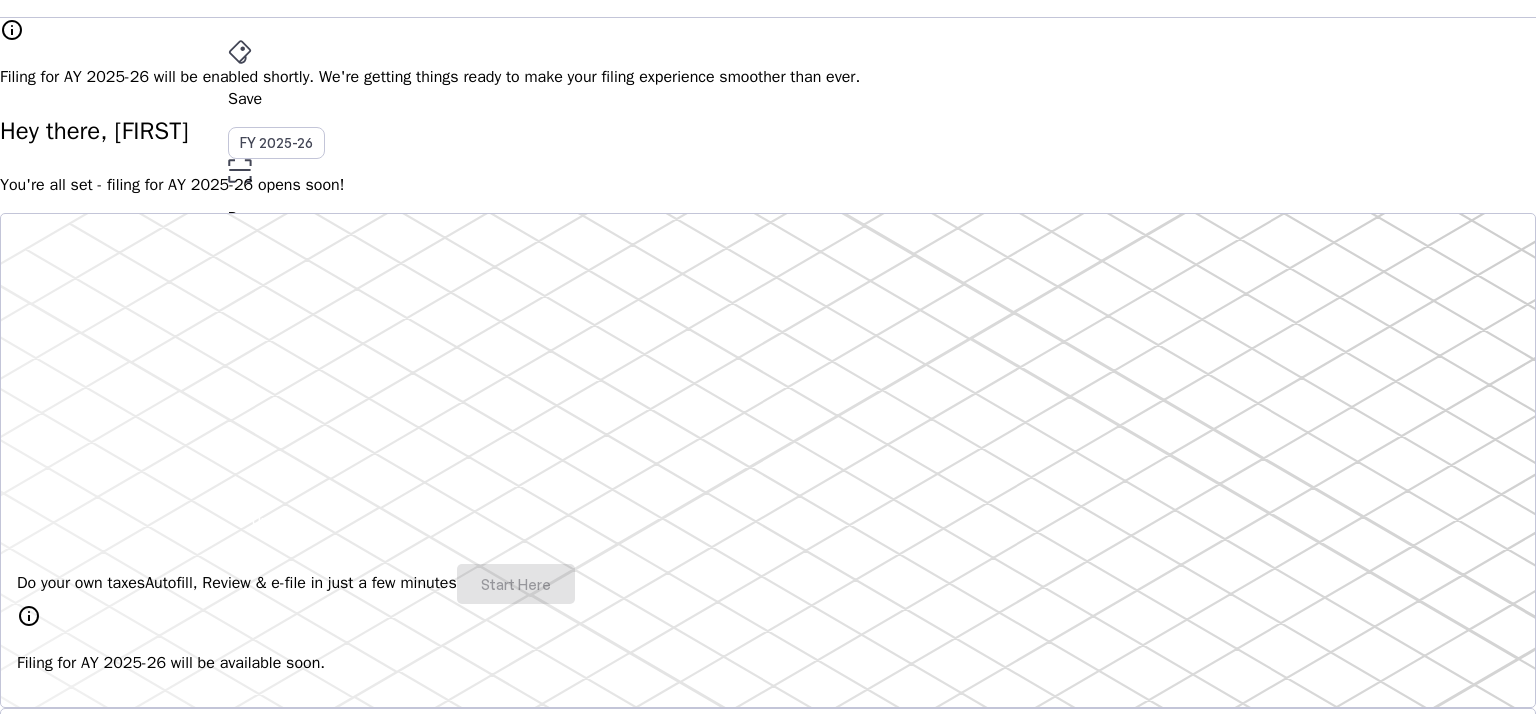 scroll, scrollTop: 0, scrollLeft: 0, axis: both 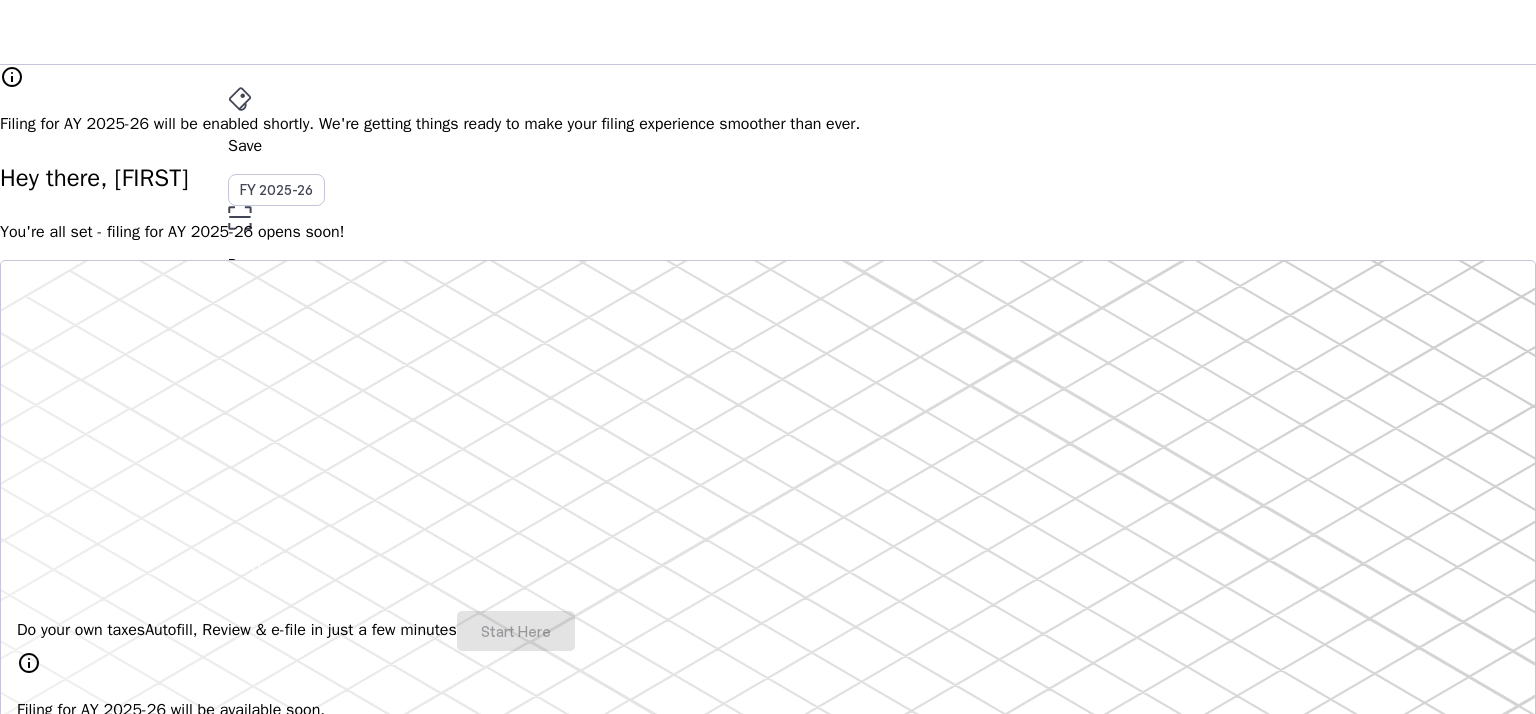 click on "Upgrade" at bounding box center (280, 567) 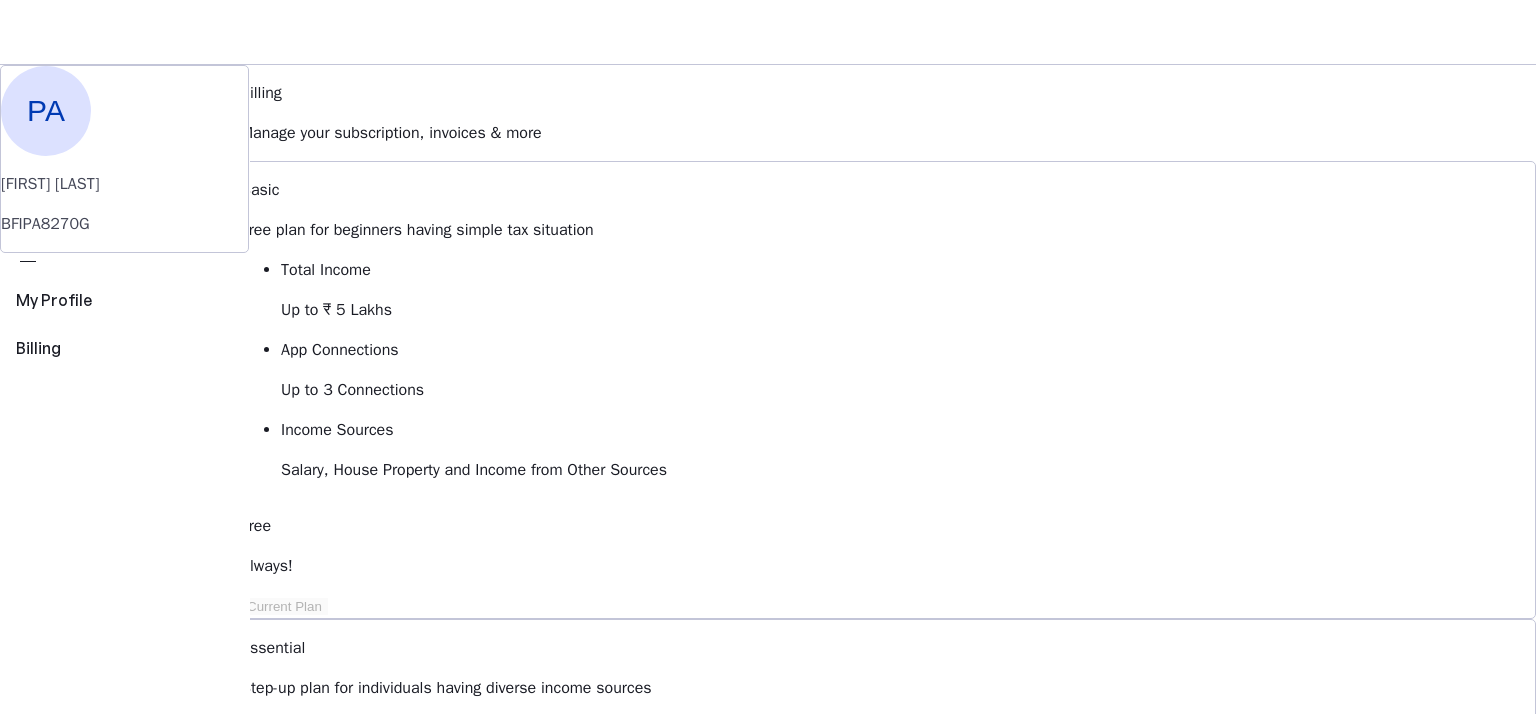 click on "Save FY 2025-26  Pay   File AY 2025-26  More  arrow_drop_down  PA   Upgrade   PA [FIRST] [LAST] BFIPA8270G perm_identity My Profile view_carousel Billing Billing Manage your subscription, invoices & more Basic Free plan for beginners having simple tax situation  Total Income Up to ₹ 5 Lakhs App Connections Up to 3 Connections Income Sources Salary, House Property and Income from Other Sources Free Always! Current Plan Essential Step-up plan for individuals having diverse income sources  Total Income Up to ₹10 Lakhs App Connections Up to 5 Connections Income Sources Basic plus Capital Gains and Business & Profession Starts at ₹ 149 per month, billed annually Upgrade to Essential Elite Best Value! All-inclusive plan for individuals having hight net worth Total Income Unlimited App Connections Unlimited Income Sources All Income Sources including Foreign Income  Starts at  ₹ 199  per month, billed annually  Upgrade to Elite  View Comparison keyboard_arrow_down Billings history chevron_right FAQs" at bounding box center (768, 1216) 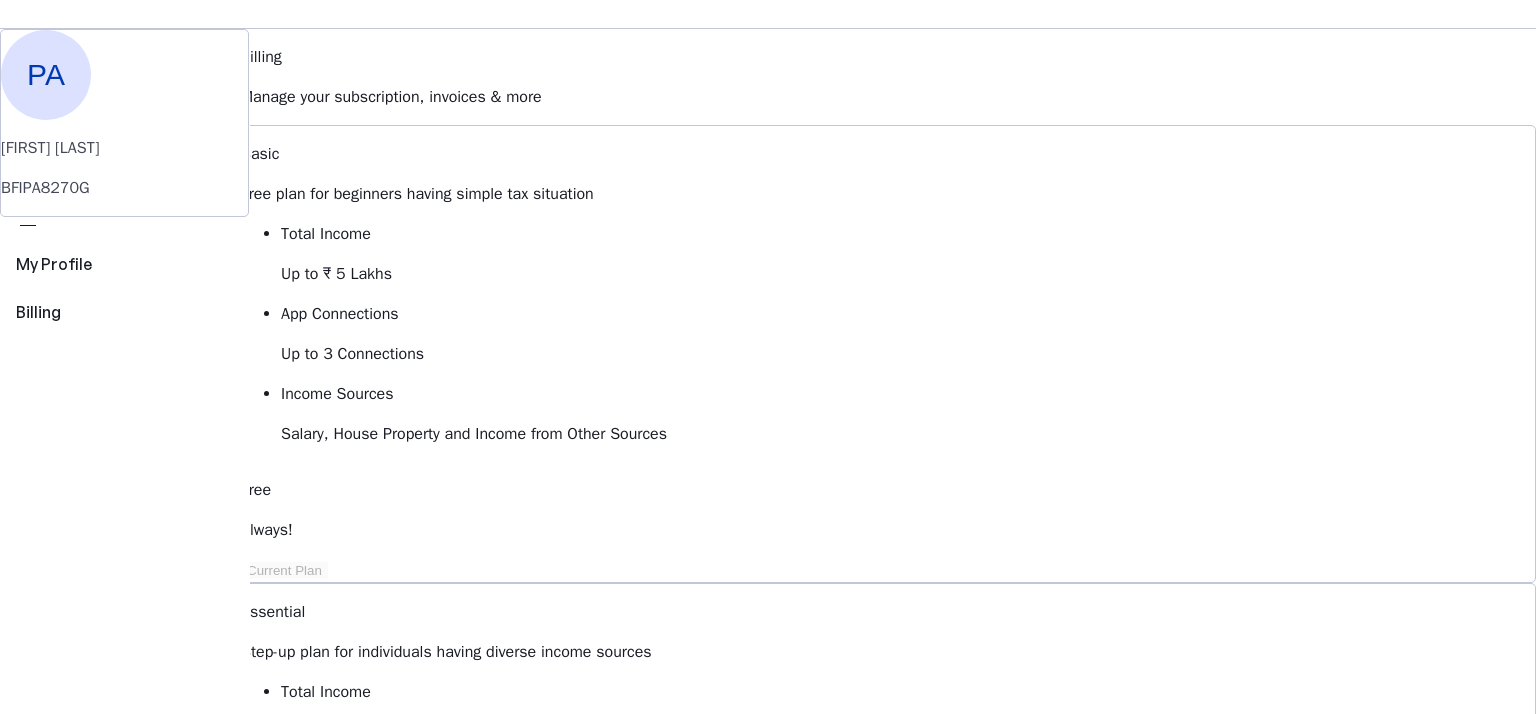 scroll, scrollTop: 50, scrollLeft: 0, axis: vertical 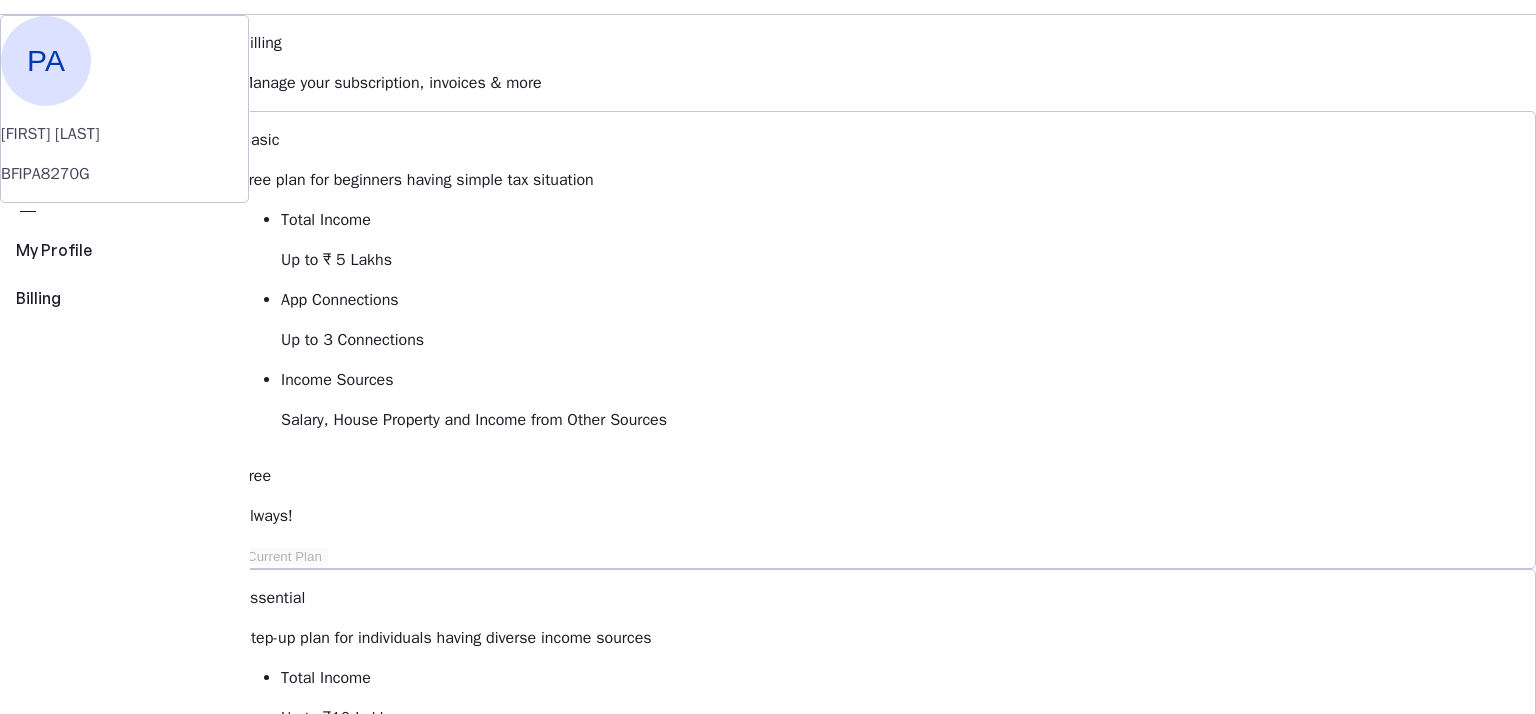 click on "View Comparison" at bounding box center (298, 1657) 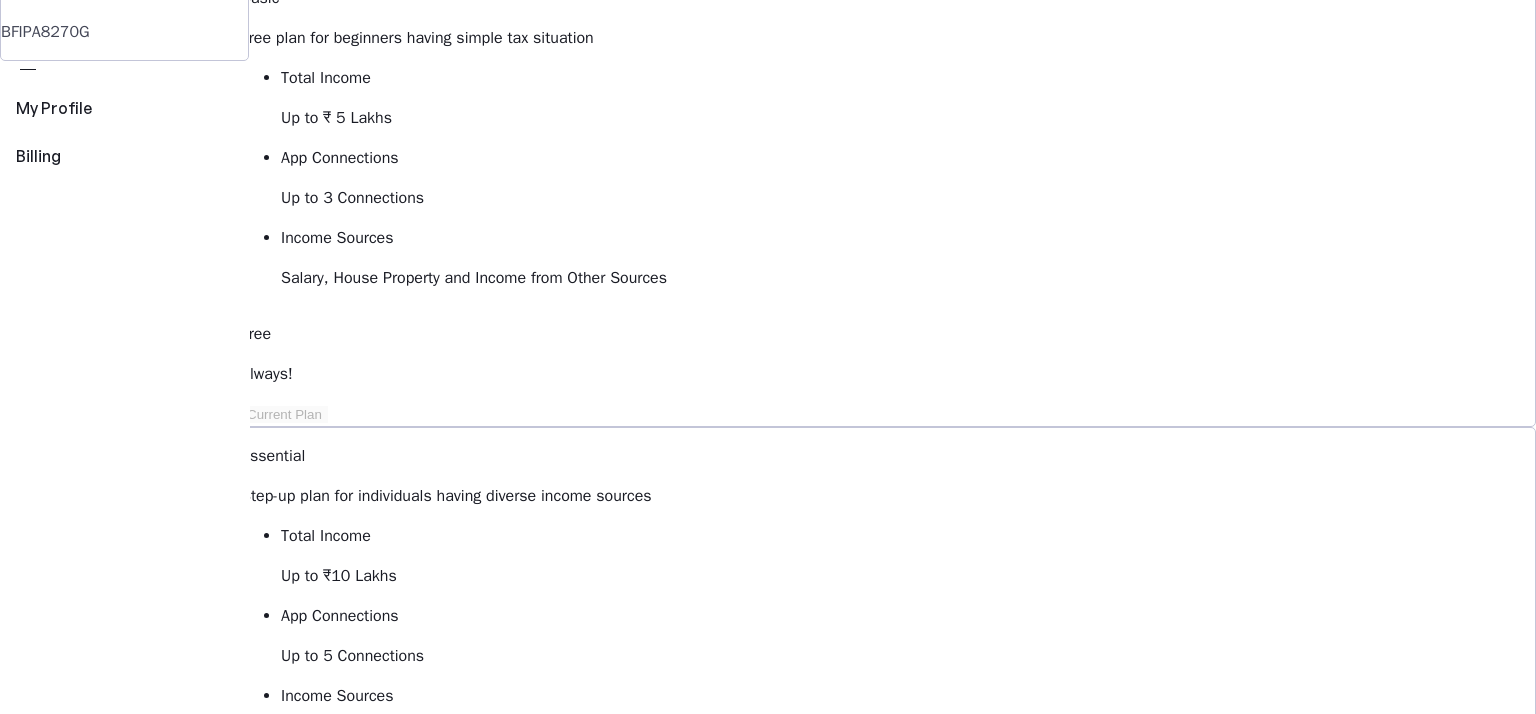 scroll, scrollTop: 200, scrollLeft: 0, axis: vertical 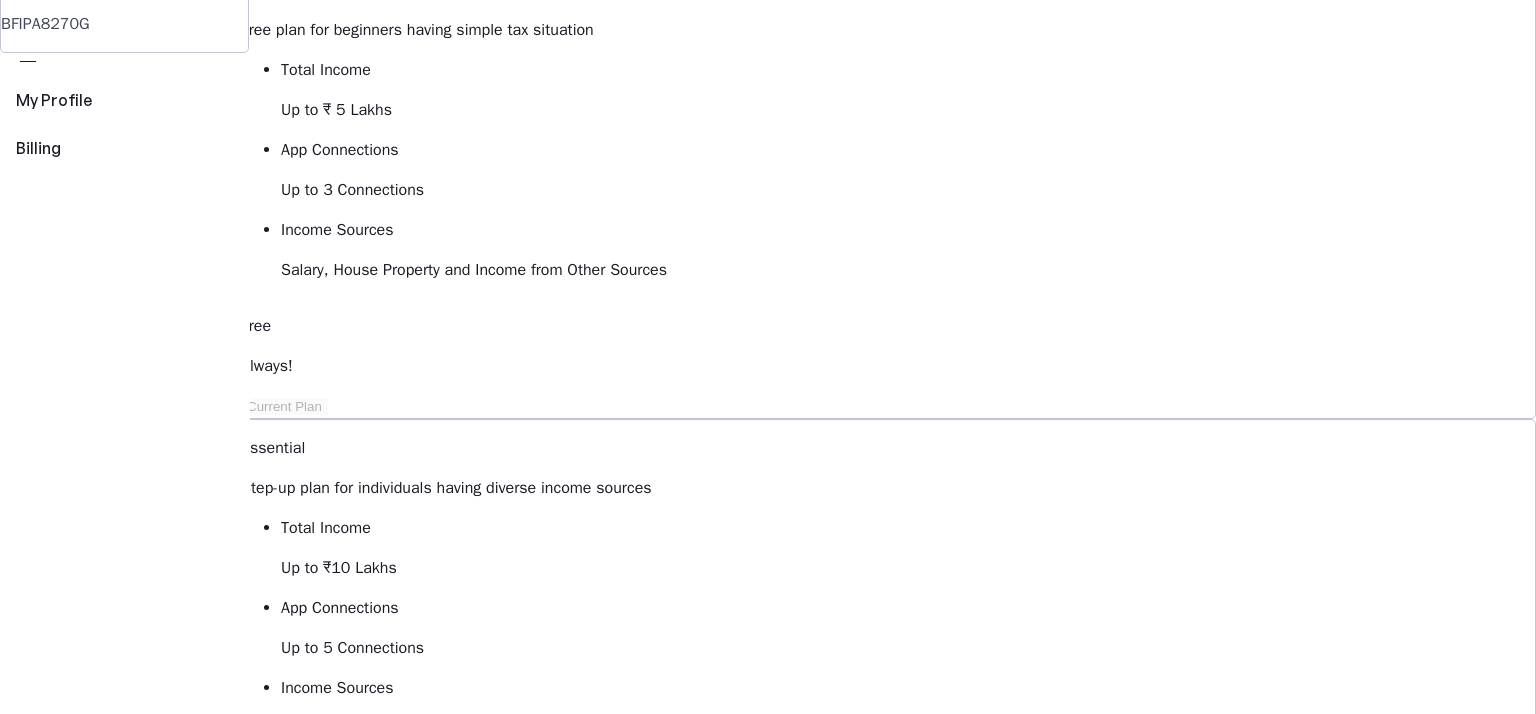 click on "Upgrade to Elite" at bounding box center [319, 1466] 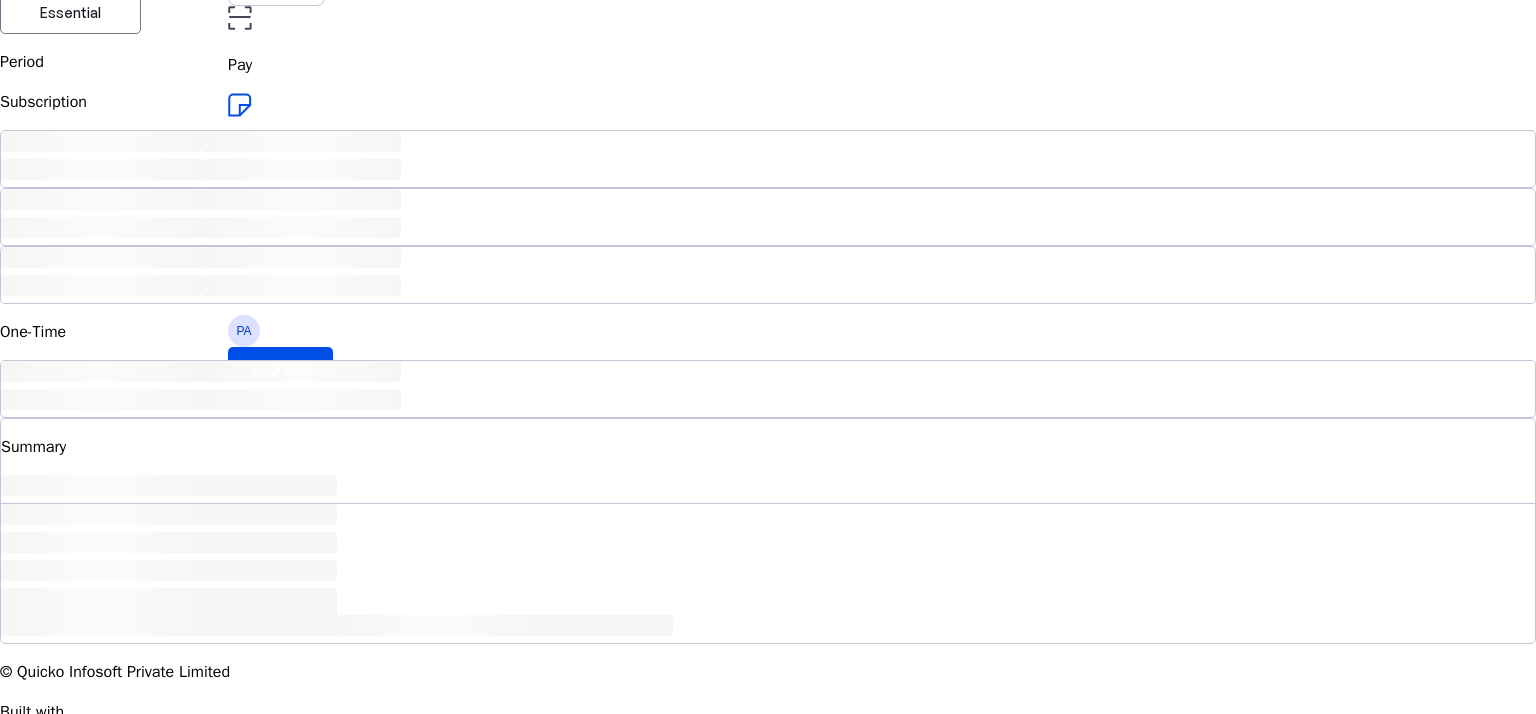 scroll, scrollTop: 0, scrollLeft: 0, axis: both 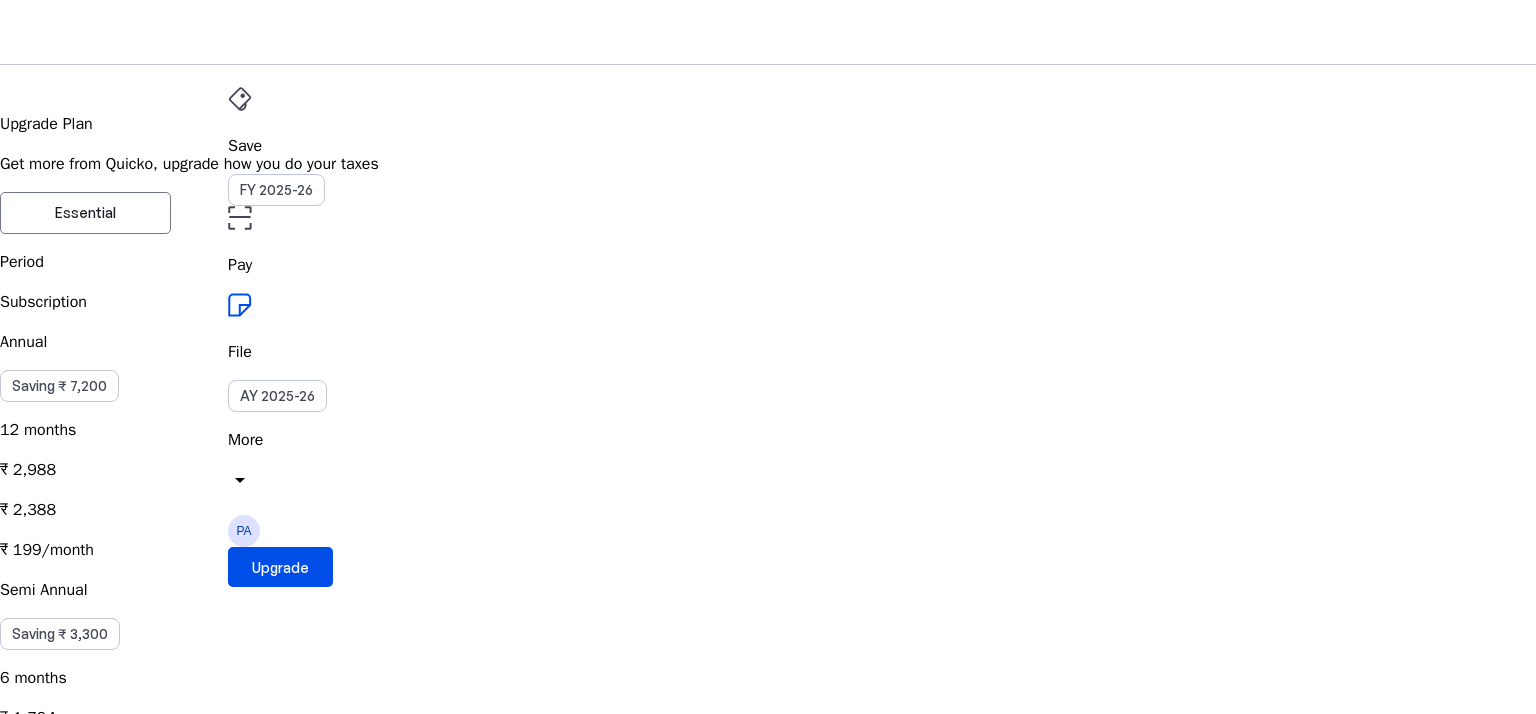 click on "Save FY 2025-26  Pay   File AY 2025-26  More  arrow_drop_down  PA   Upgrade  Upgrade Plan Get more from Quicko, upgrade how you do your taxes  Essential Elite Period Subscription Annual  Saving ₹ 7,200  12 months   ₹ 2,988   ₹ 2,388  ₹ 199/month  Semi Annual  Saving ₹ 3,300  6 months   ₹ 1,794   ₹ 1,494  ₹ 249/month  Quarterly  Saving ₹ 1,500  3 months   ₹ 1,047   ₹ 897  ₹ 299/month  One-Time Single Pass Purchasing Elite one time would keep your plan active for 30 days, granting you access to all Elite features during this period.  ₹ 899  ₹ 799 Offers local_activity Apply Coupon chevron_right Summary  Period   Annual   Subtotal   ₹ 2,388   Discount   ₹ 0   Total   ₹ 2,388  The above total includes GST at 18%, i.e ₹ 364.   Upgrade to Elite   By clicking on ‘Upgrade to Elite’ you agree to Quicko’s  Terms of use © Quicko Infosoft Private Limited Built with favorite from Ahmedabad" at bounding box center (768, 1046) 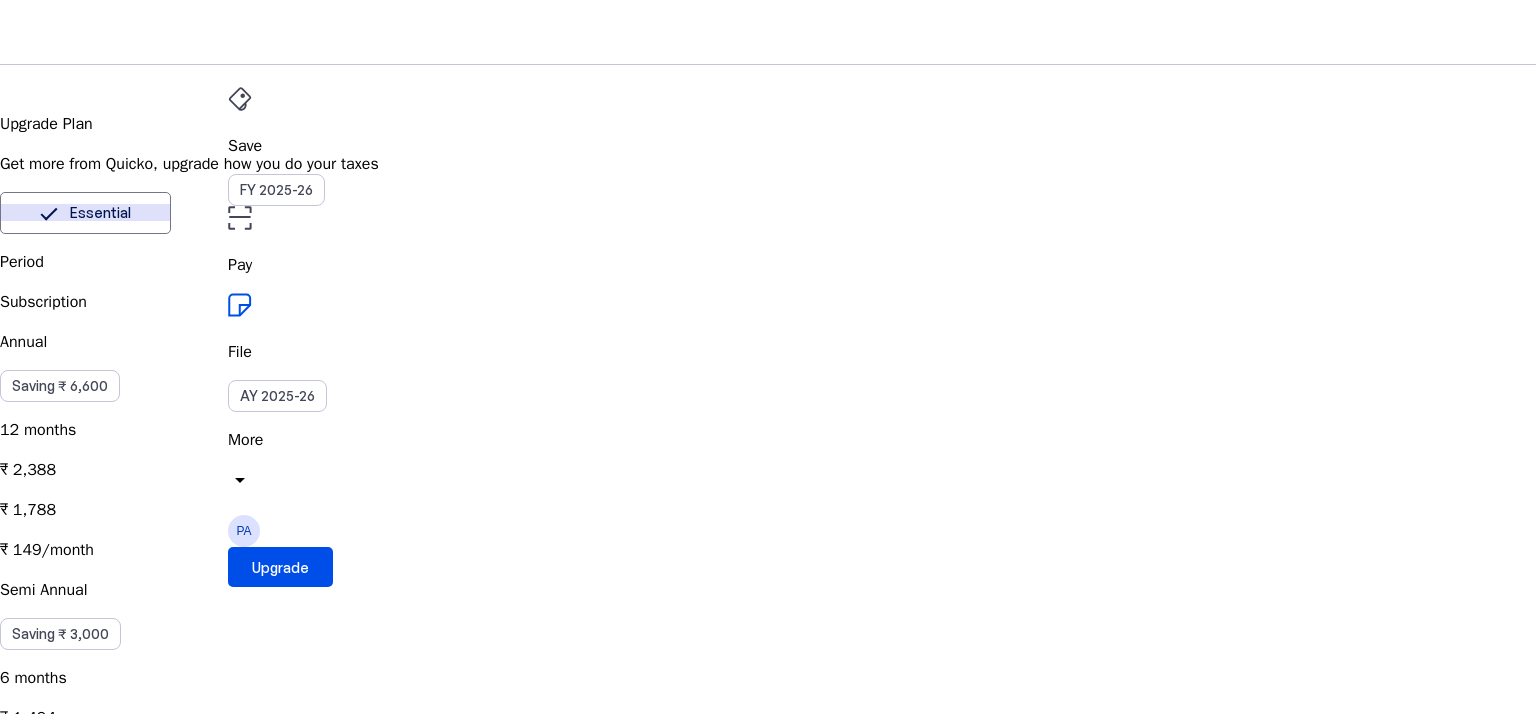 type 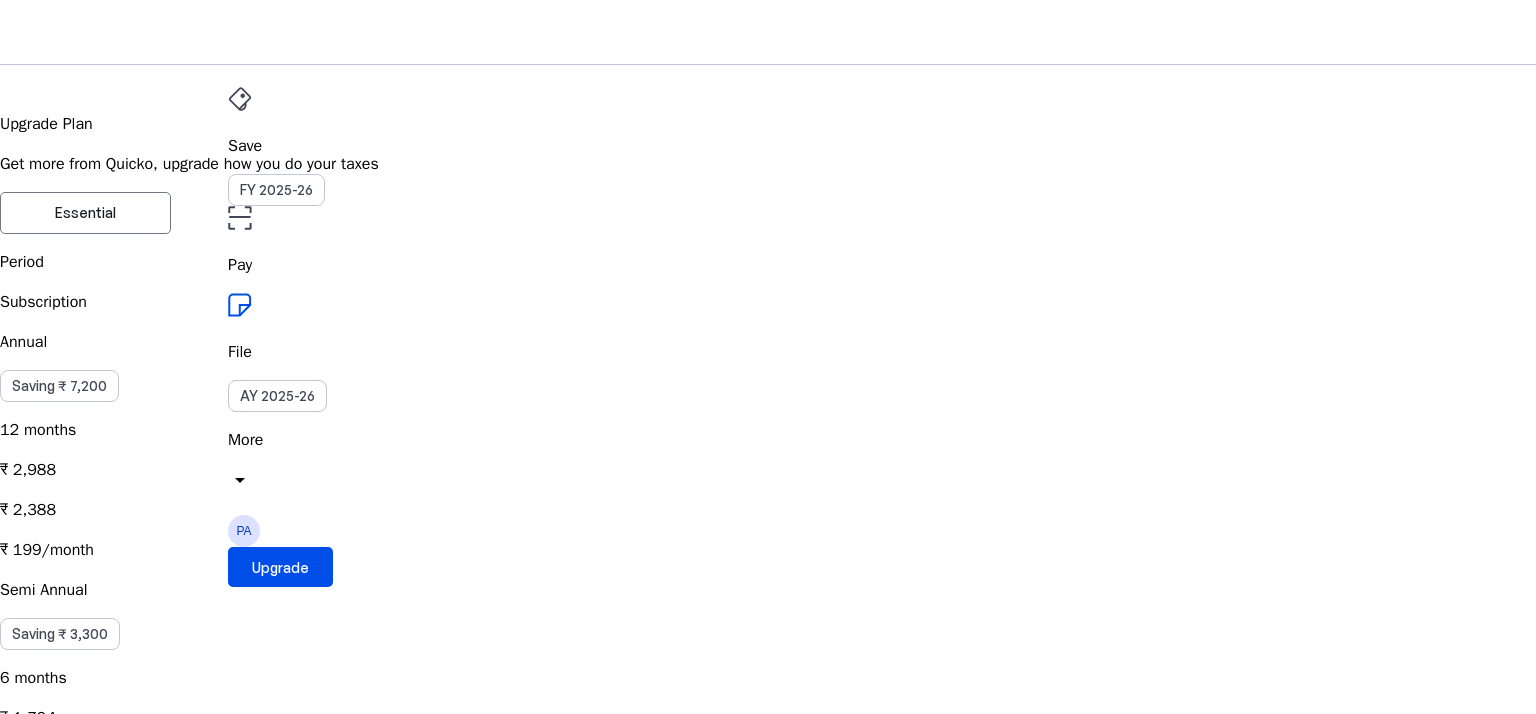type 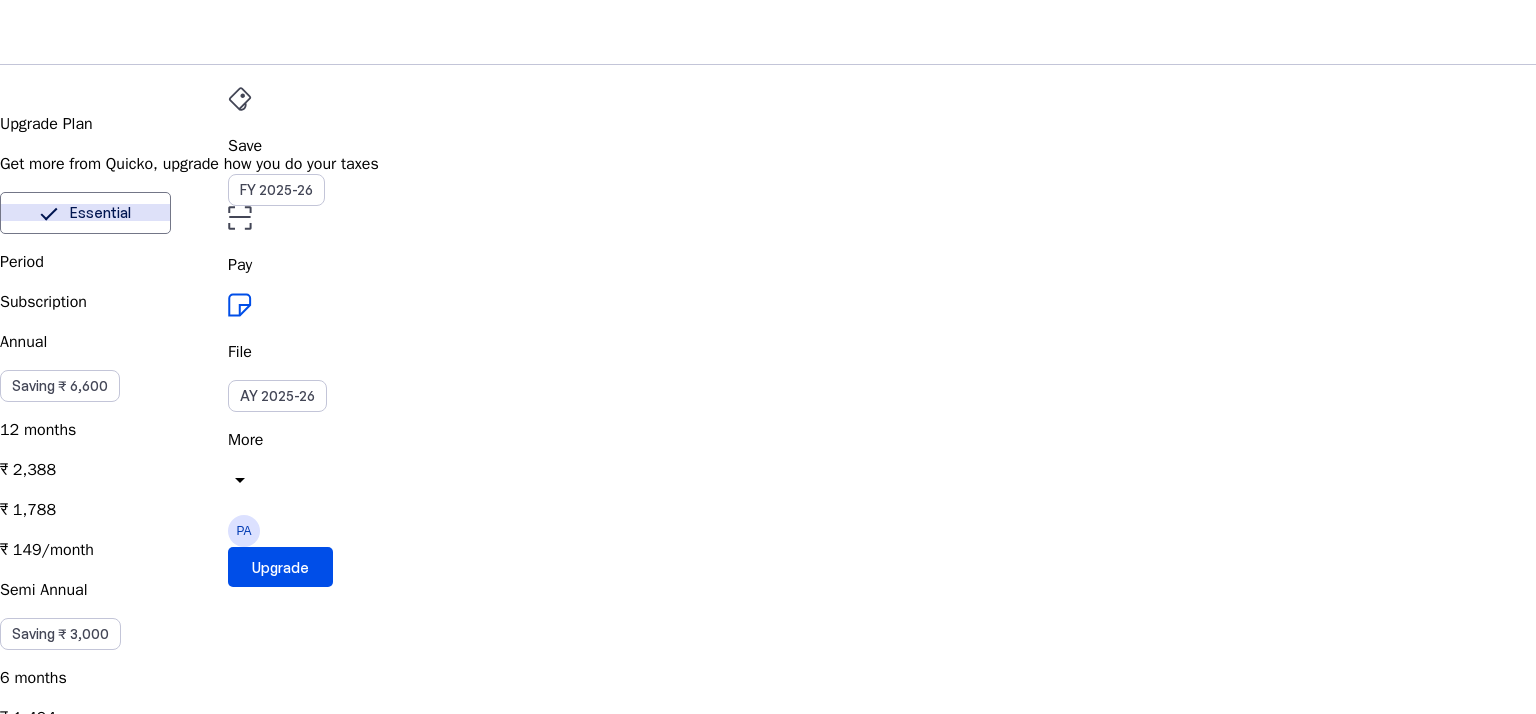 click on "Elite" at bounding box center (255, 213) 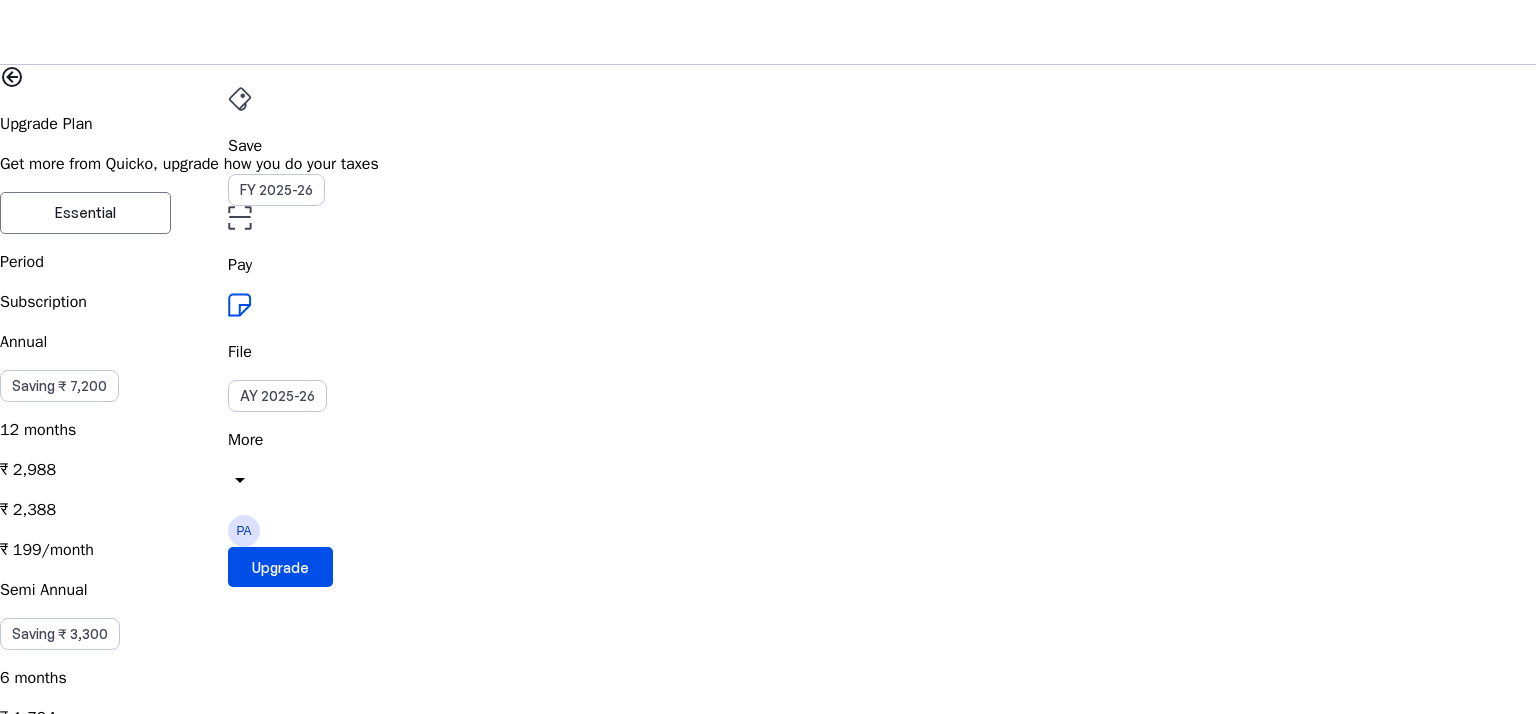 click on "Save FY 2025-26  Pay   File AY 2025-26  More  arrow_drop_down  PA   Upgrade  Upgrade Plan Get more from Quicko, upgrade how you do your taxes  Essential Elite Period Subscription Annual  Saving ₹ 7,200  12 months   ₹ 2,988   ₹ 2,388  ₹ 199/month  Semi Annual  Saving ₹ 3,300  6 months   ₹ 1,794   ₹ 1,494  ₹ 249/month  Quarterly  Saving ₹ 1,500  3 months   ₹ 1,047   ₹ 897  ₹ 299/month  One-Time Single Pass Purchasing Elite one time would keep your plan active for 30 days, granting you access to all Elite features during this period.  ₹ 899  ₹ 799 Offers local_activity Apply Coupon chevron_right Billing Details You will receive your invoice & communications regarding this purchase on your email.  State   [STATE]  I have a GST number   GSTIN   Legal name   Save Country India Street Area City State PIN Code  Save Summary  Period   Annual   Subtotal   ₹ 2,388   Discount   ₹ 0   Total   ₹ 2,388  The above total includes GST at 18%, i.e ₹ 364.   Upgrade to Elite  Terms of use" at bounding box center (768, 1168) 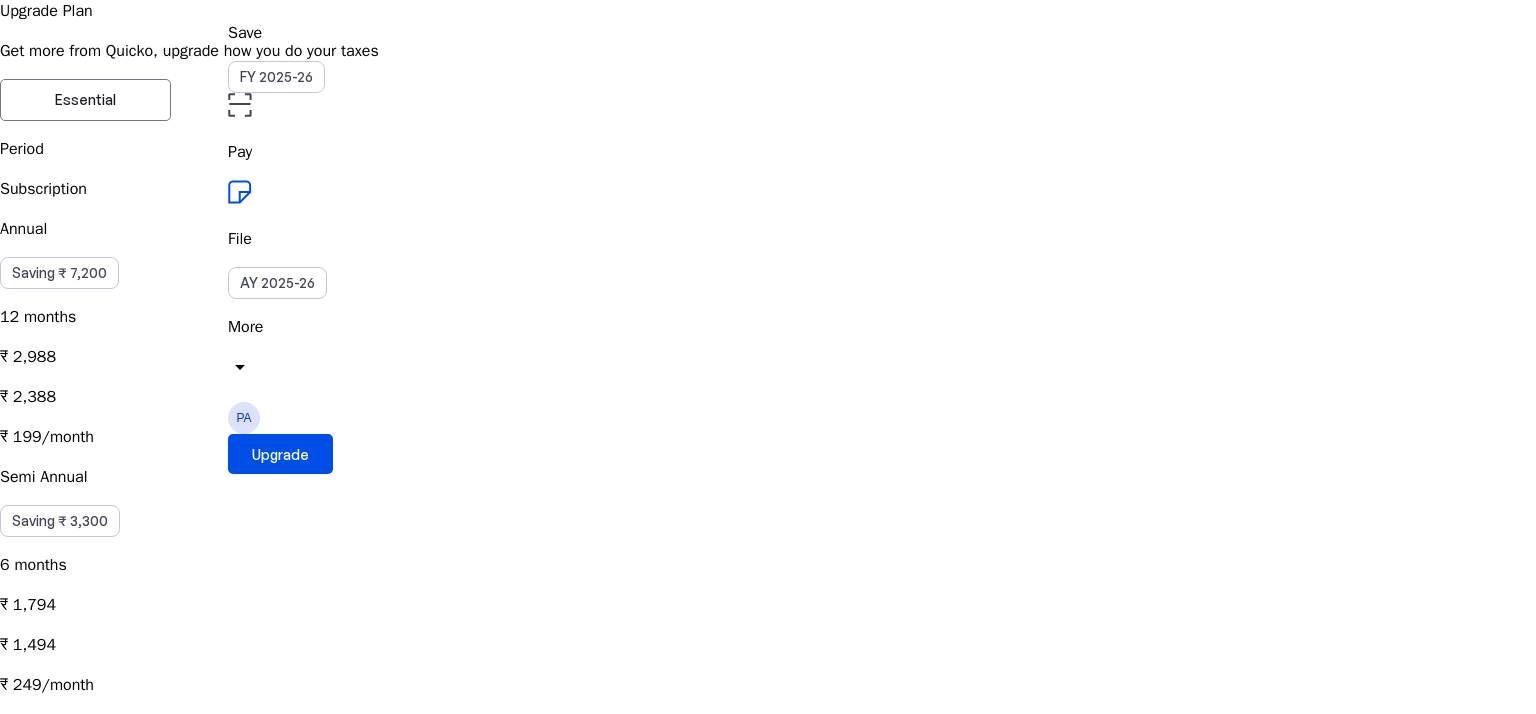 scroll, scrollTop: 0, scrollLeft: 0, axis: both 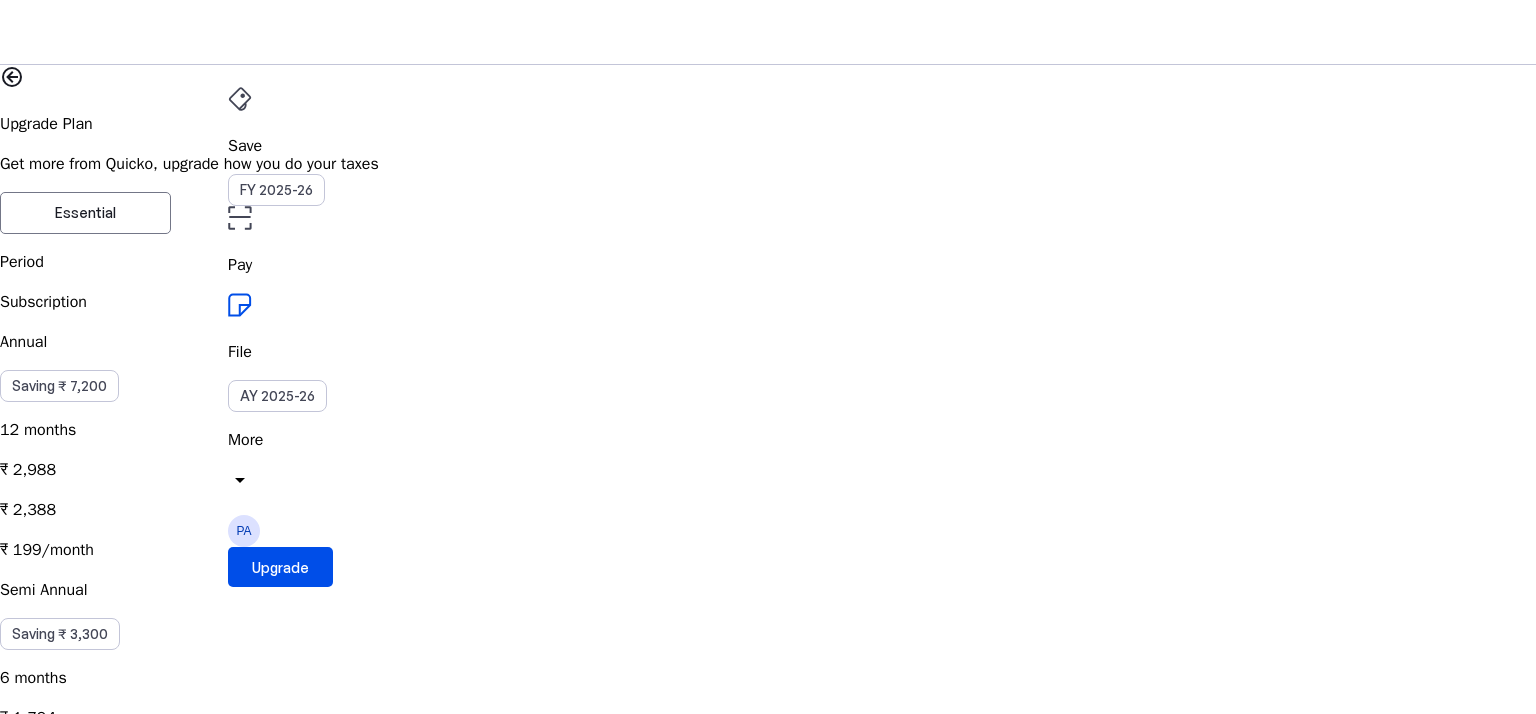 click on "More" at bounding box center [768, 440] 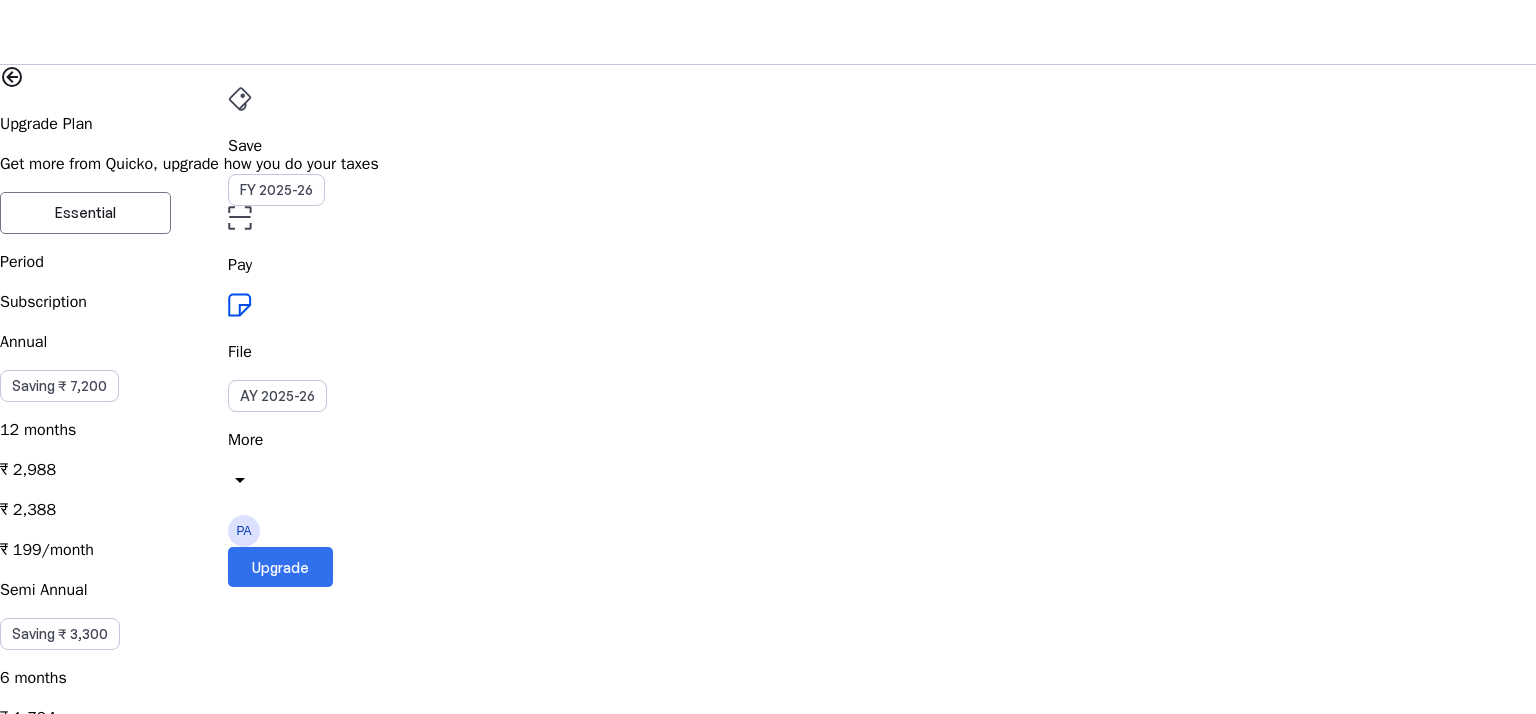 click on "Upgrade" at bounding box center (280, 567) 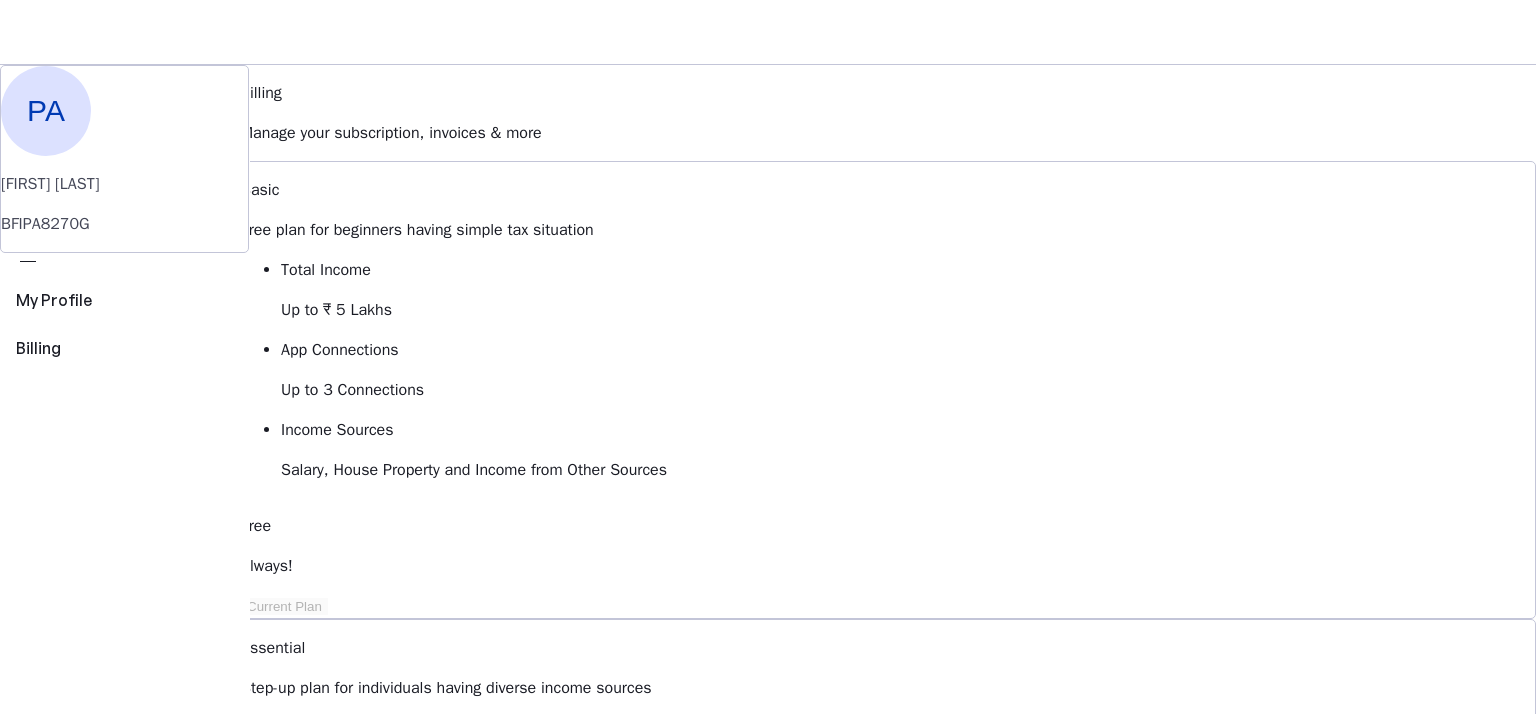 type 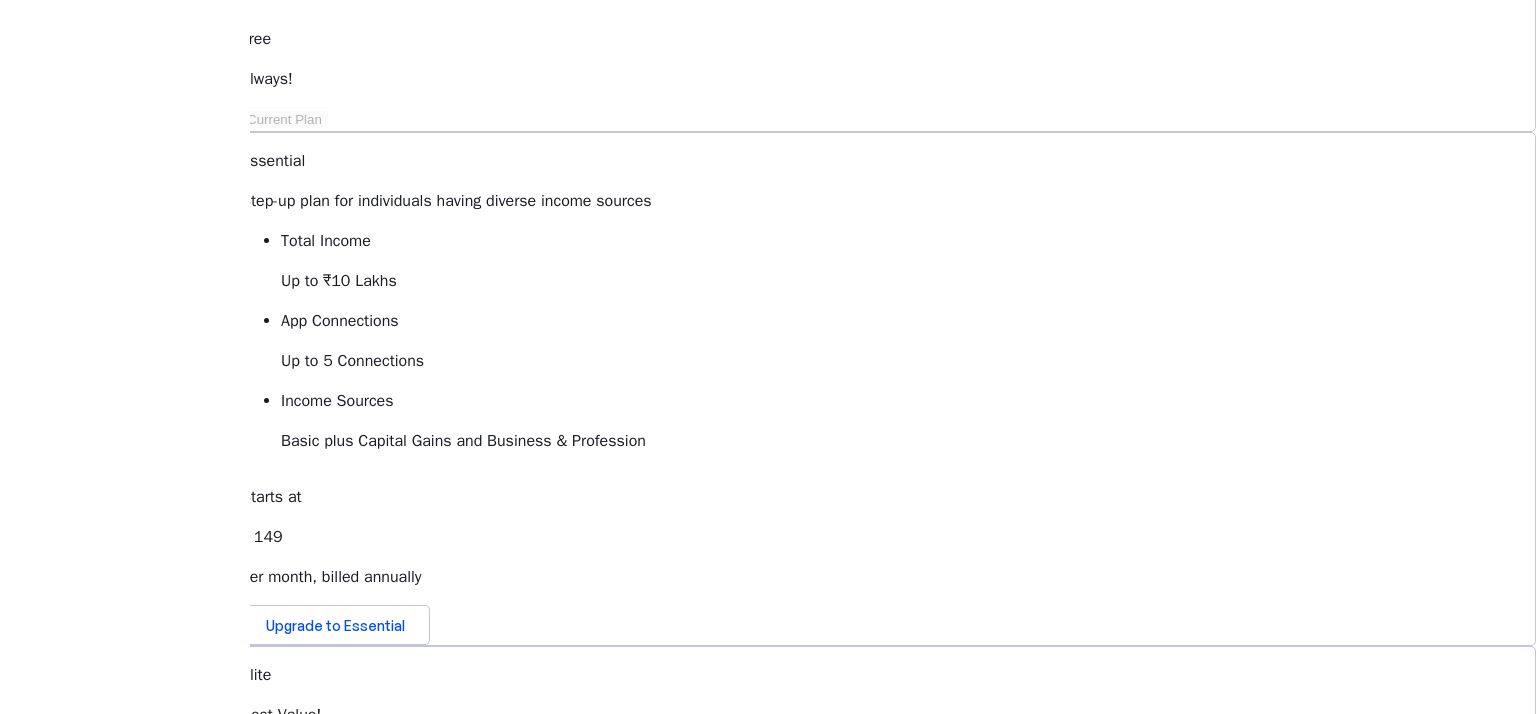 scroll, scrollTop: 480, scrollLeft: 0, axis: vertical 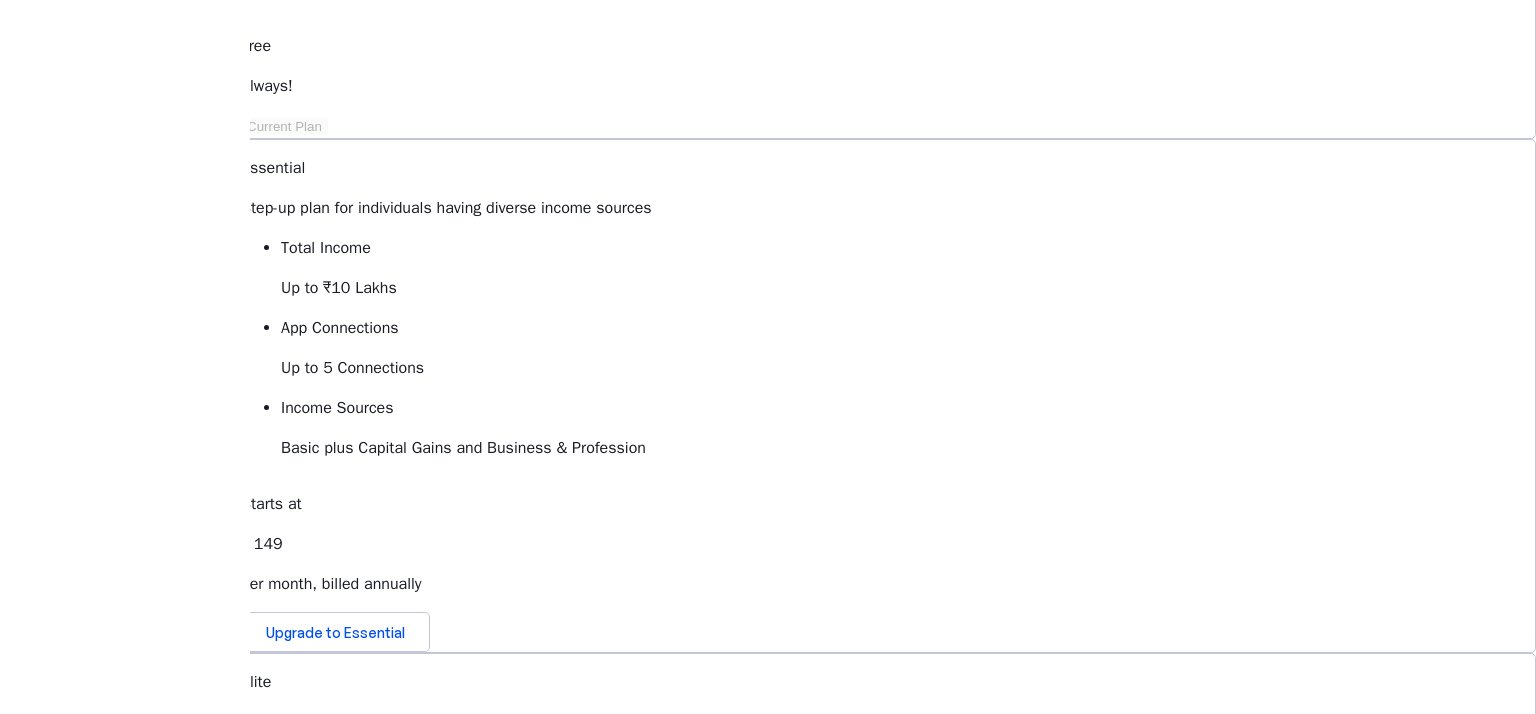 click on "Access & download all your bills here" at bounding box center (888, 1324) 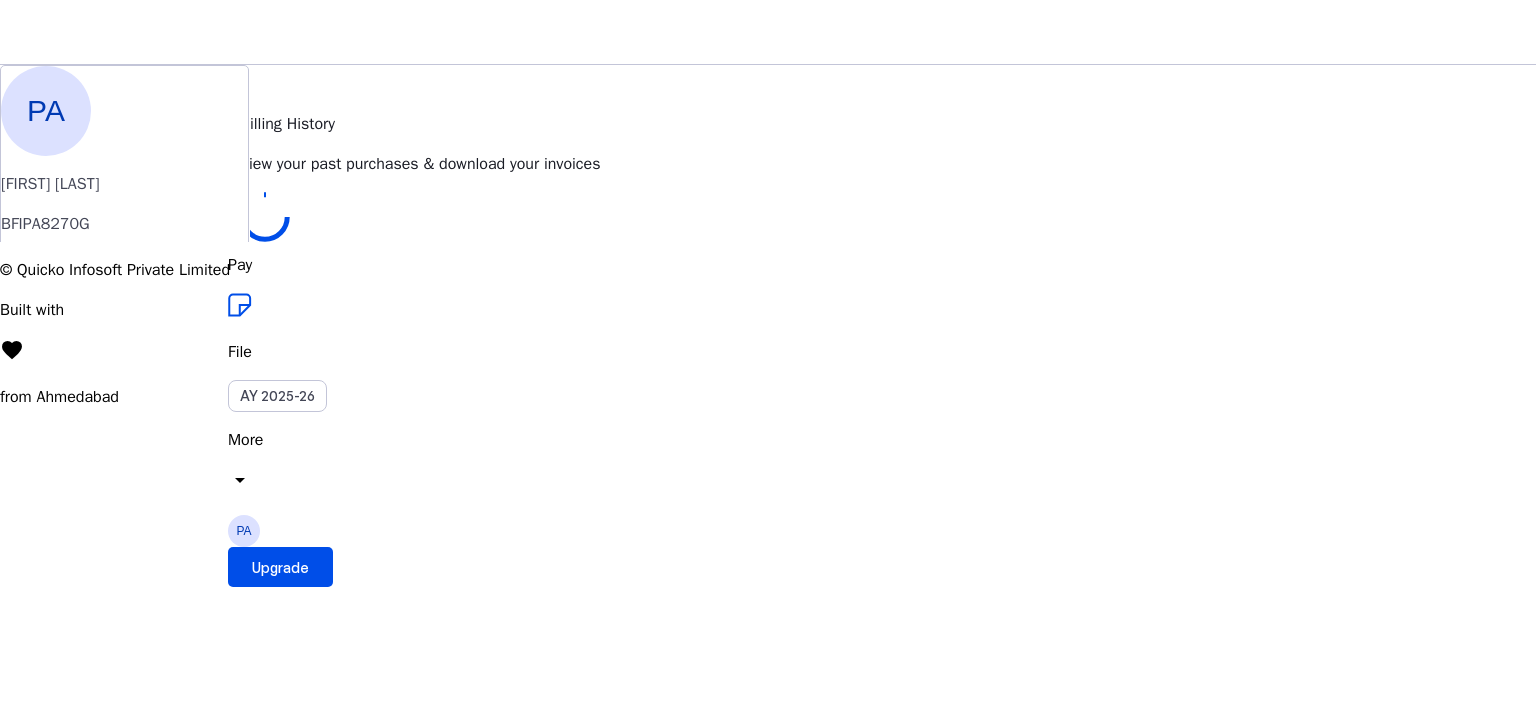 scroll, scrollTop: 0, scrollLeft: 0, axis: both 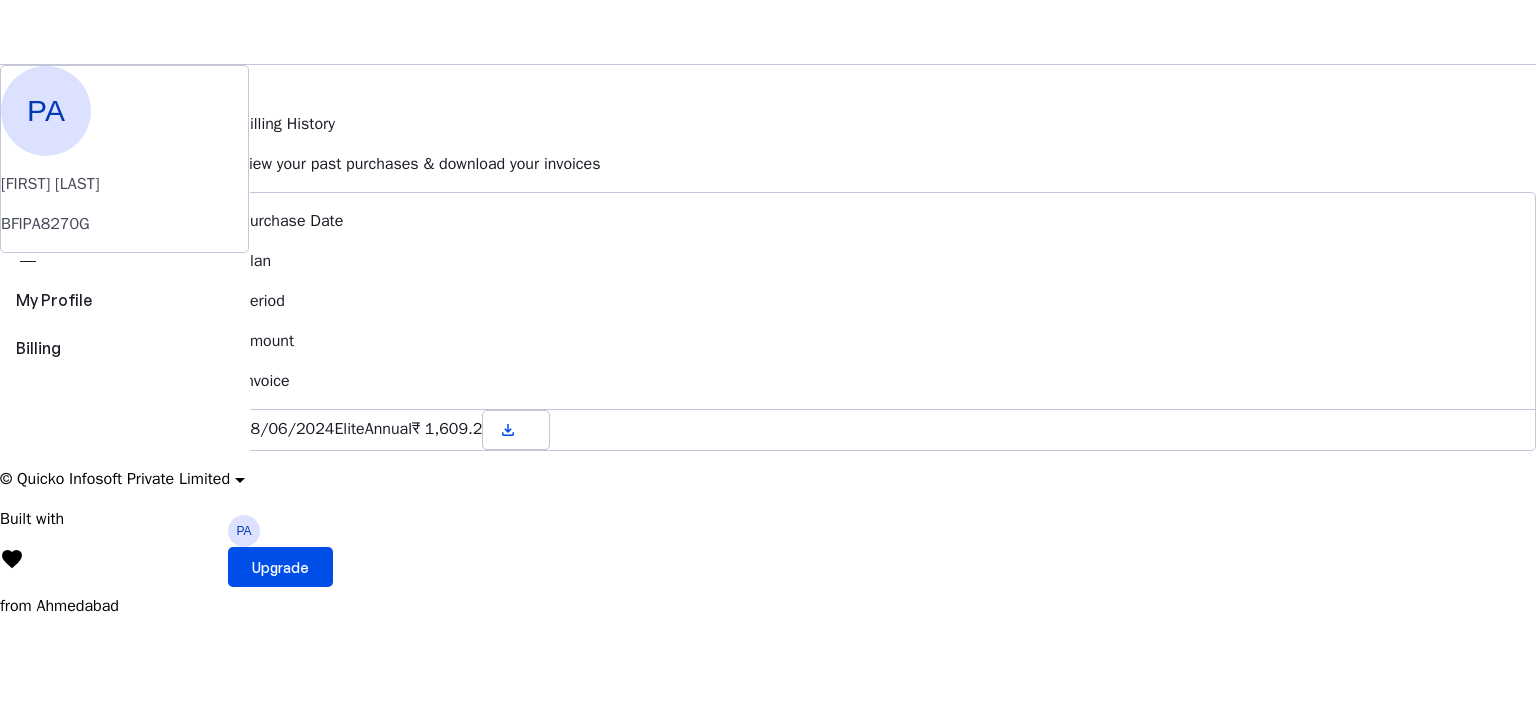 click on "28/06/2024" at bounding box center [287, 429] 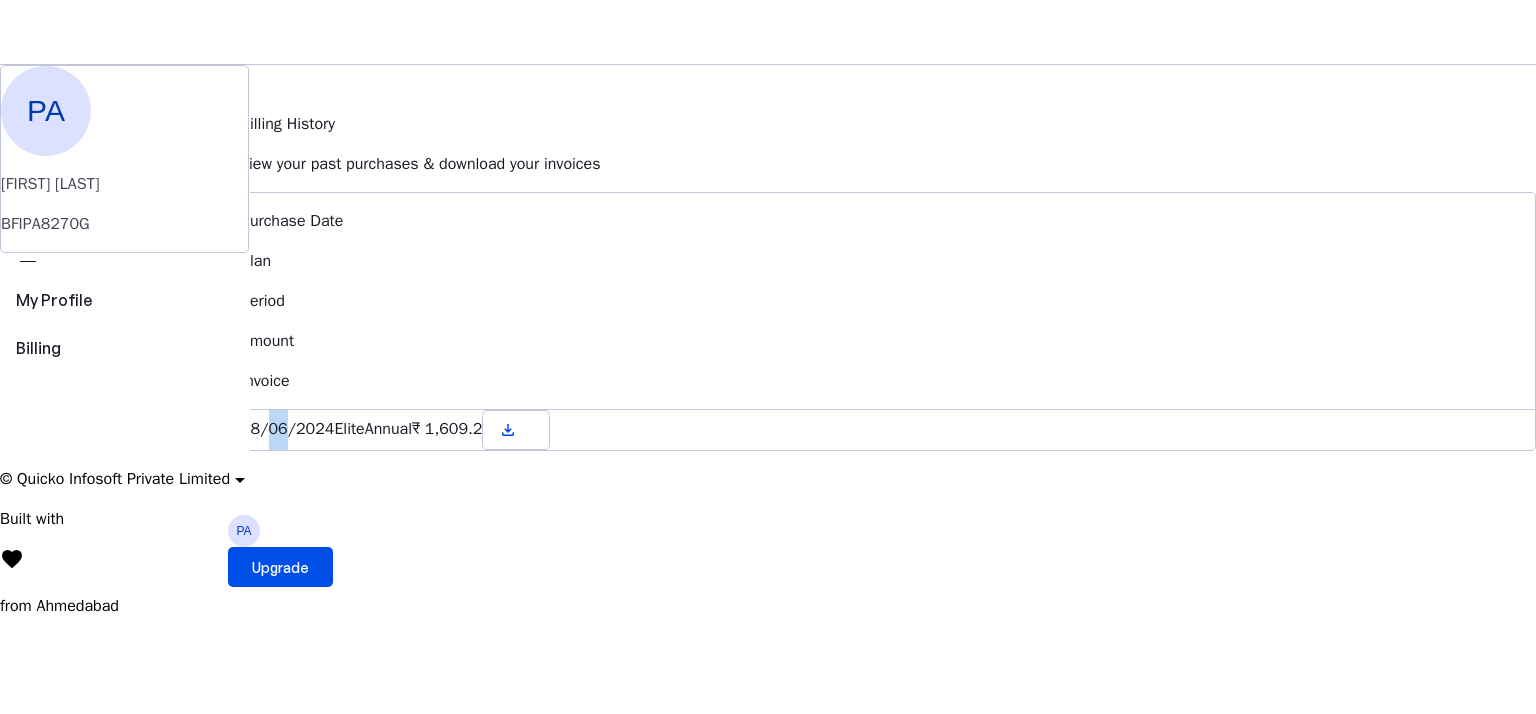 click on "28/06/2024" at bounding box center [287, 429] 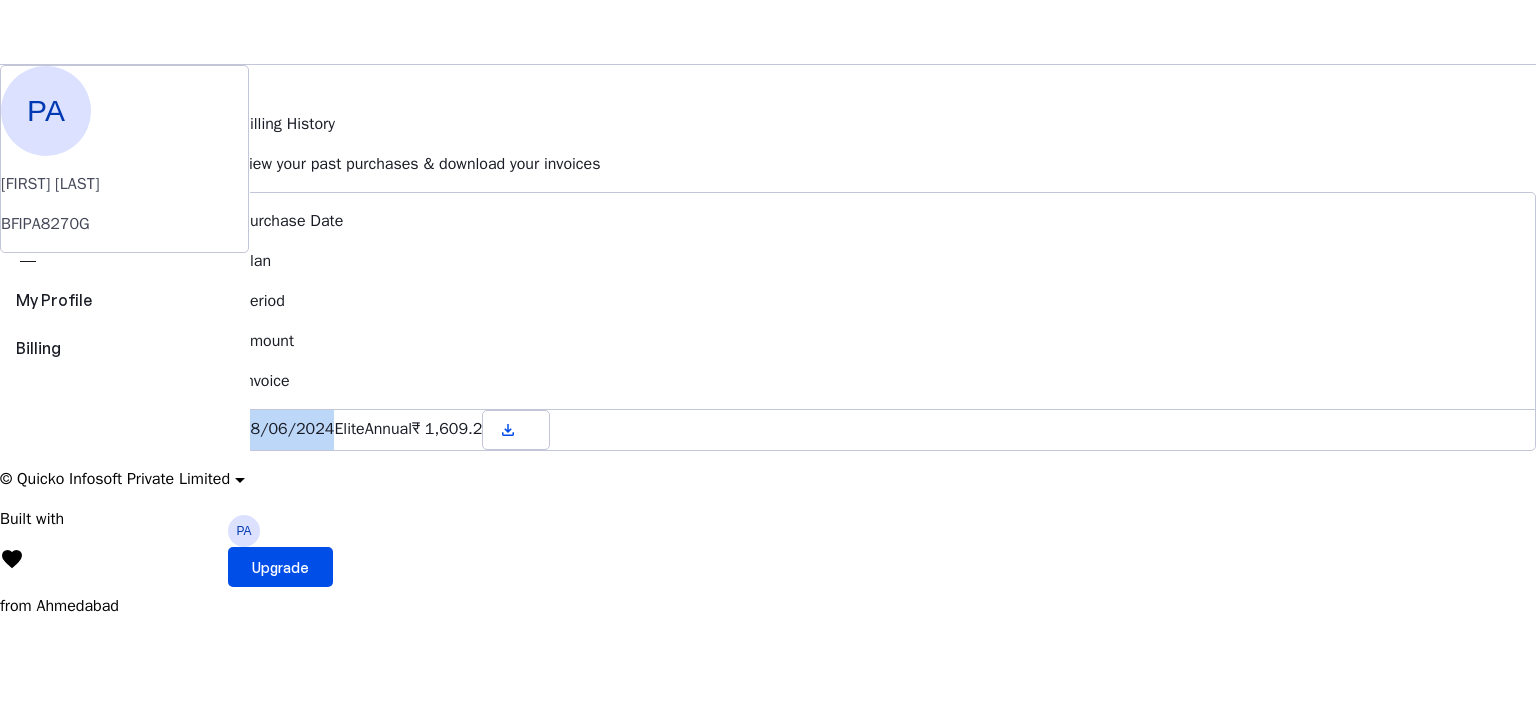 click on "28/06/2024" at bounding box center [287, 429] 